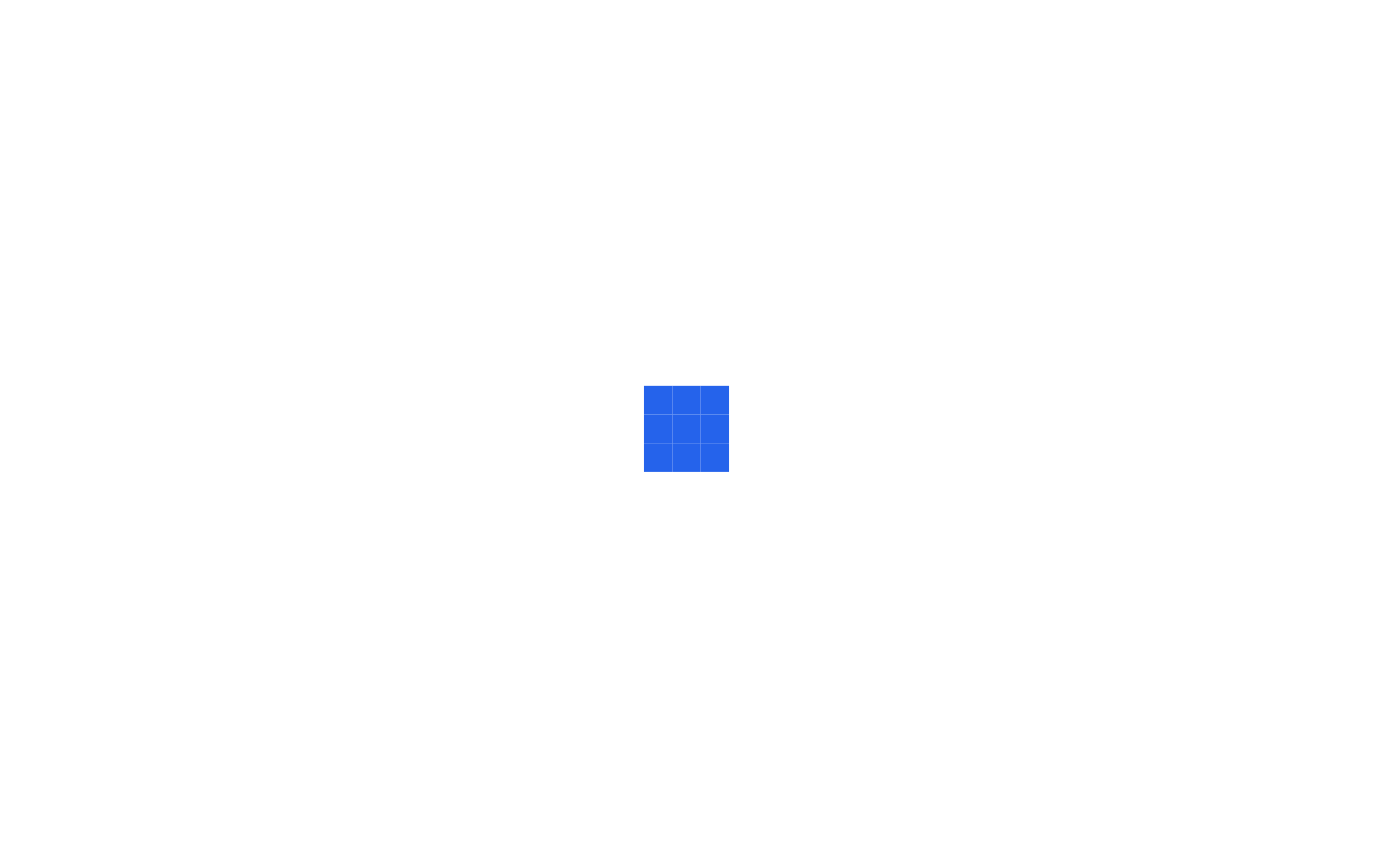 scroll, scrollTop: 0, scrollLeft: 0, axis: both 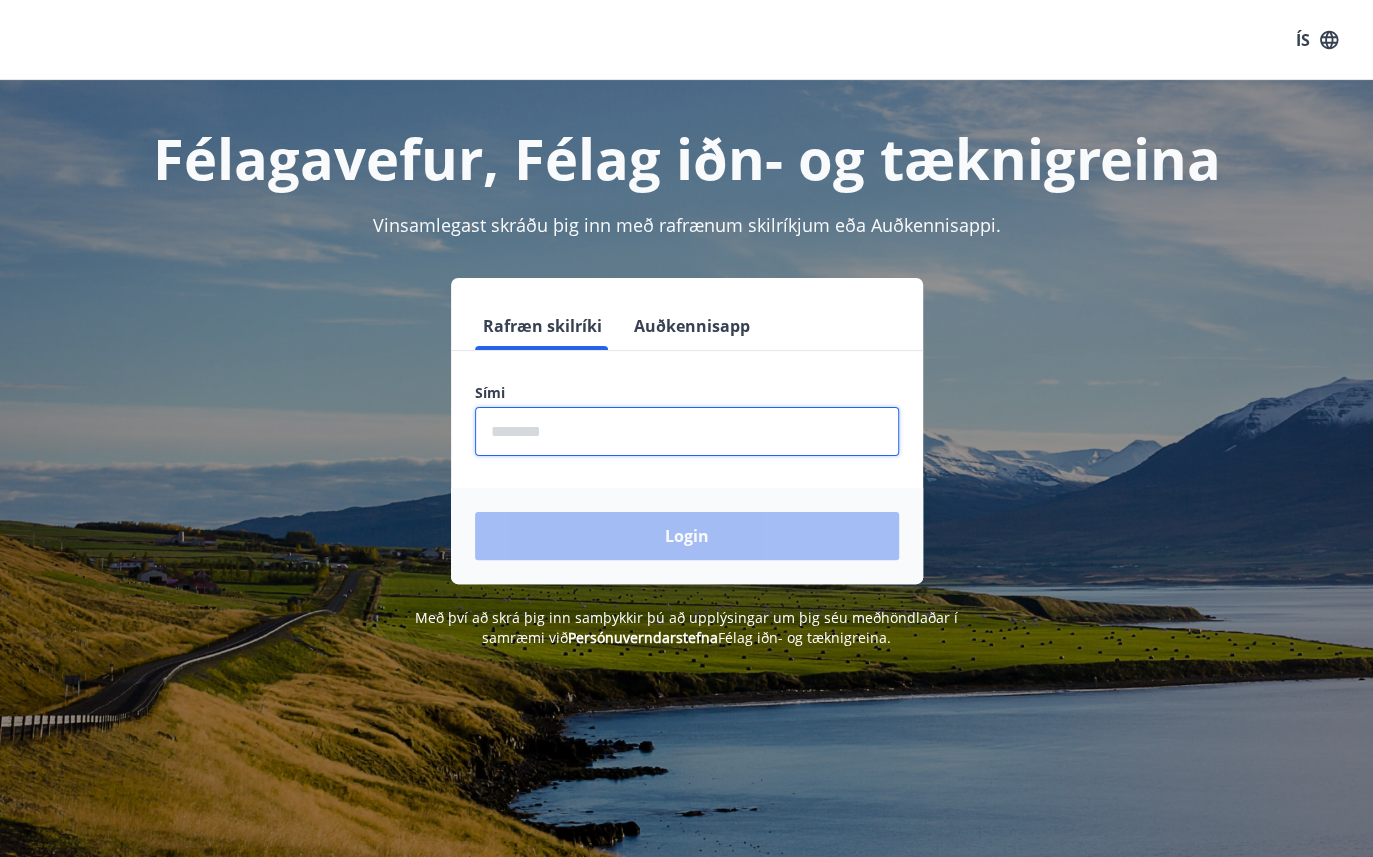 click at bounding box center [687, 431] 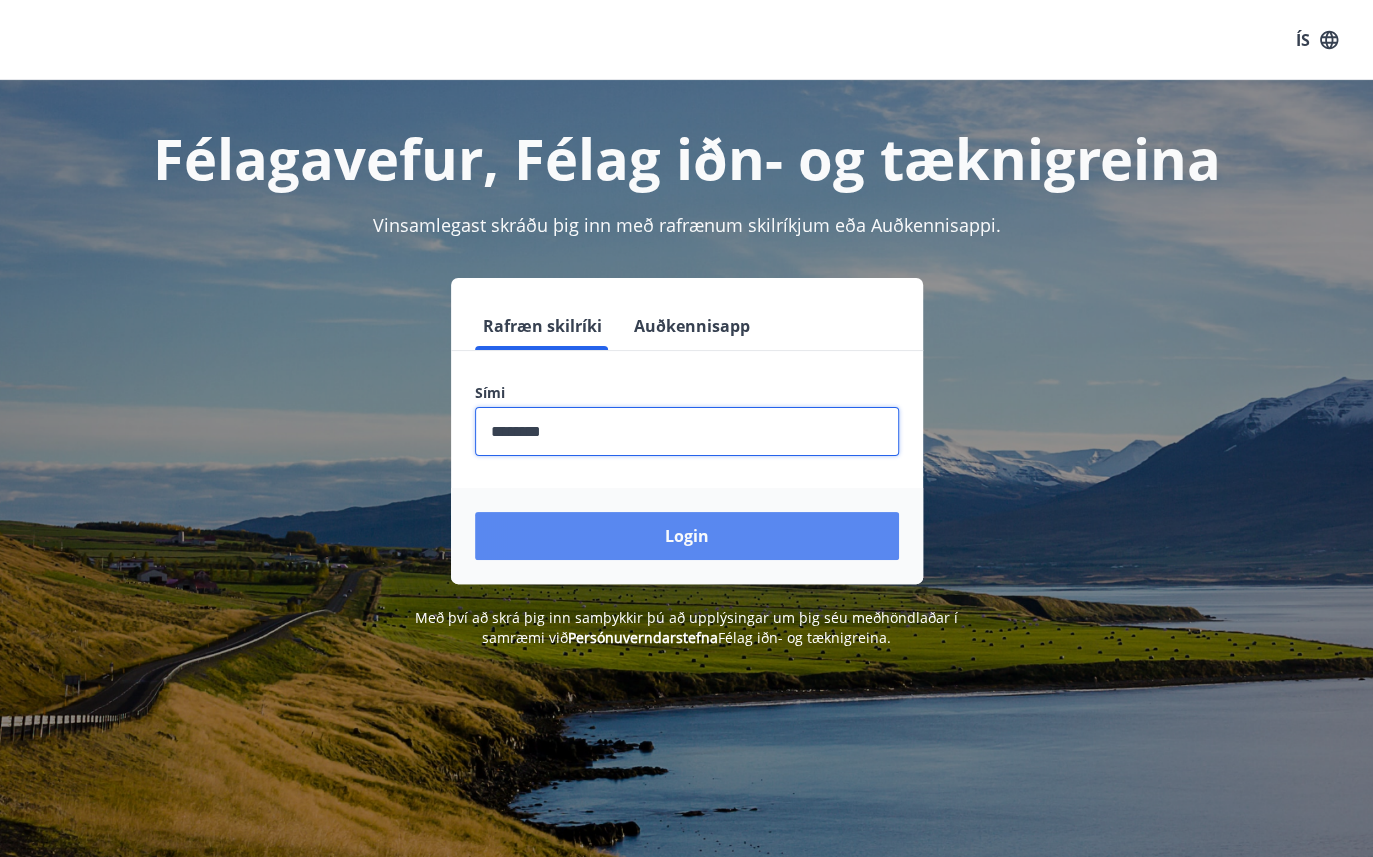 type on "********" 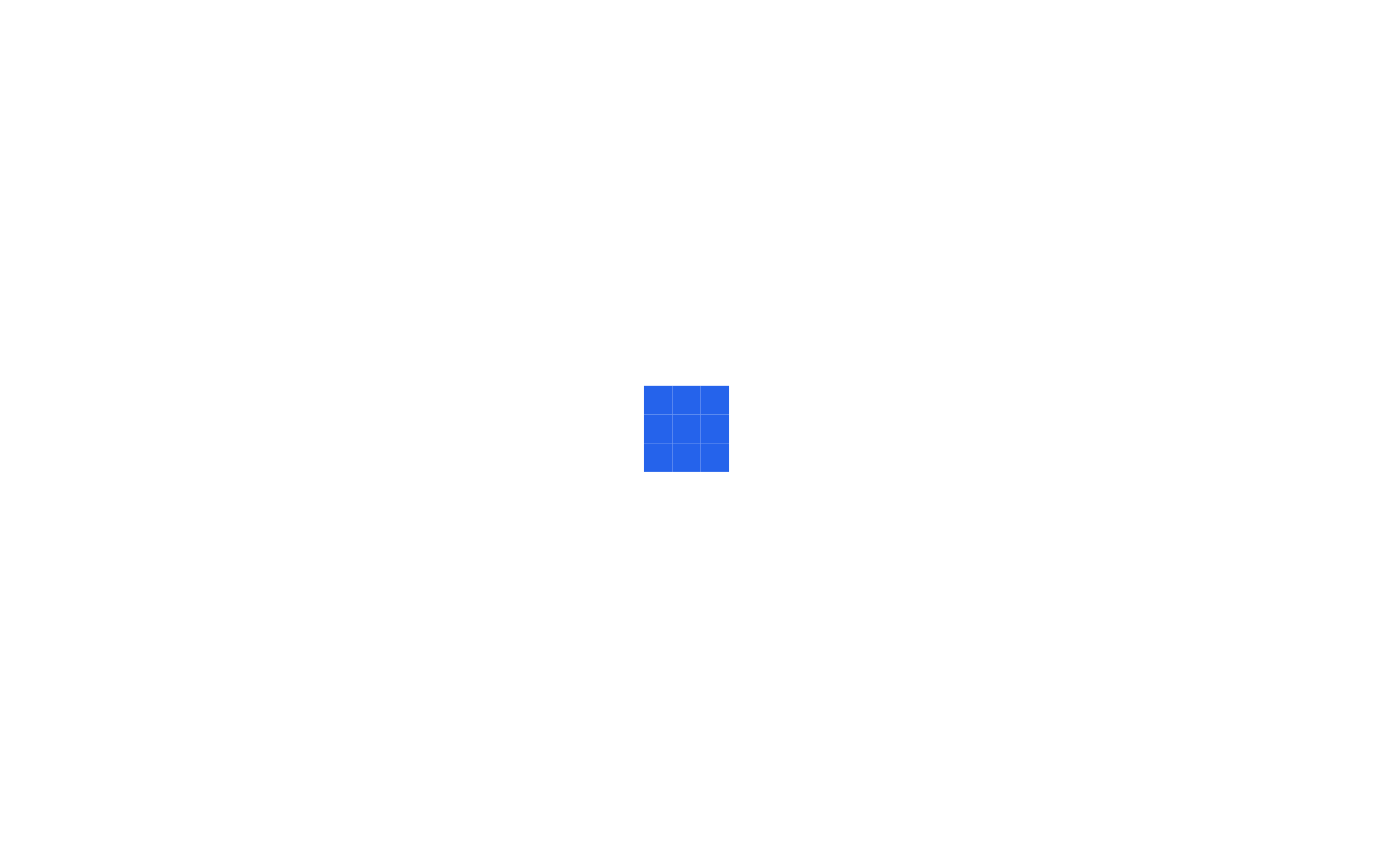 scroll, scrollTop: 0, scrollLeft: 0, axis: both 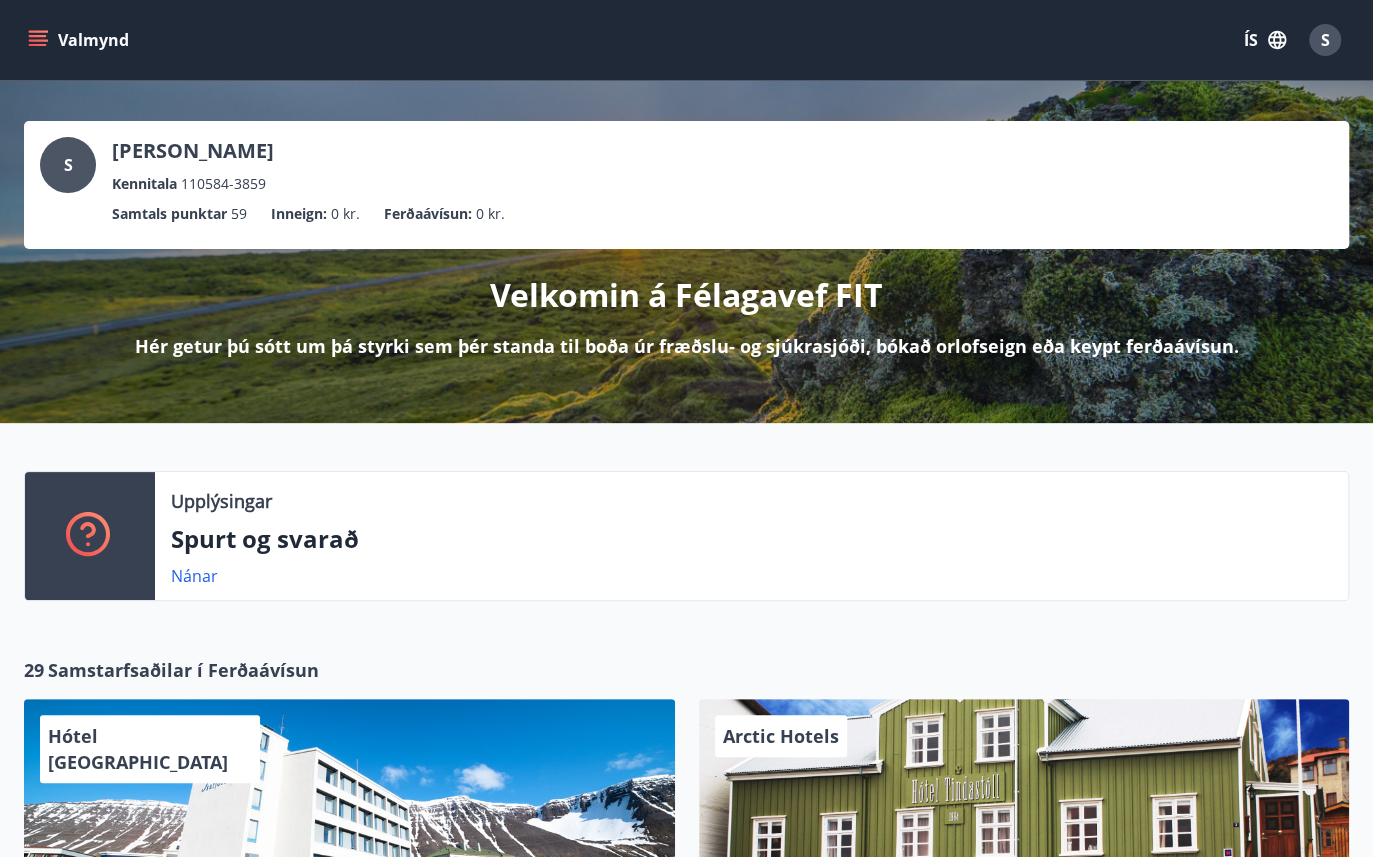 click on "Valmynd" at bounding box center (80, 40) 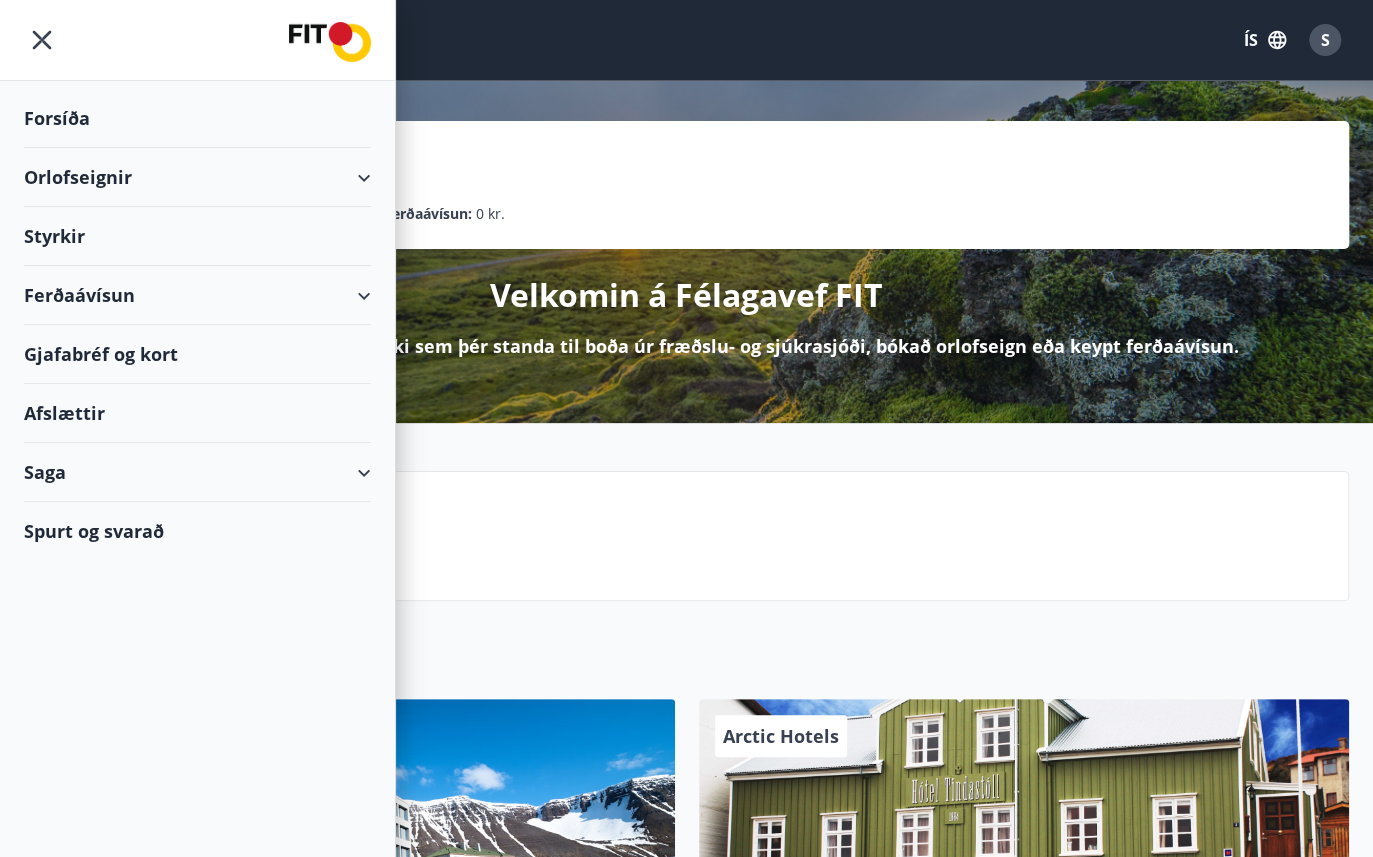 click on "Ferðaávísun" at bounding box center [197, 295] 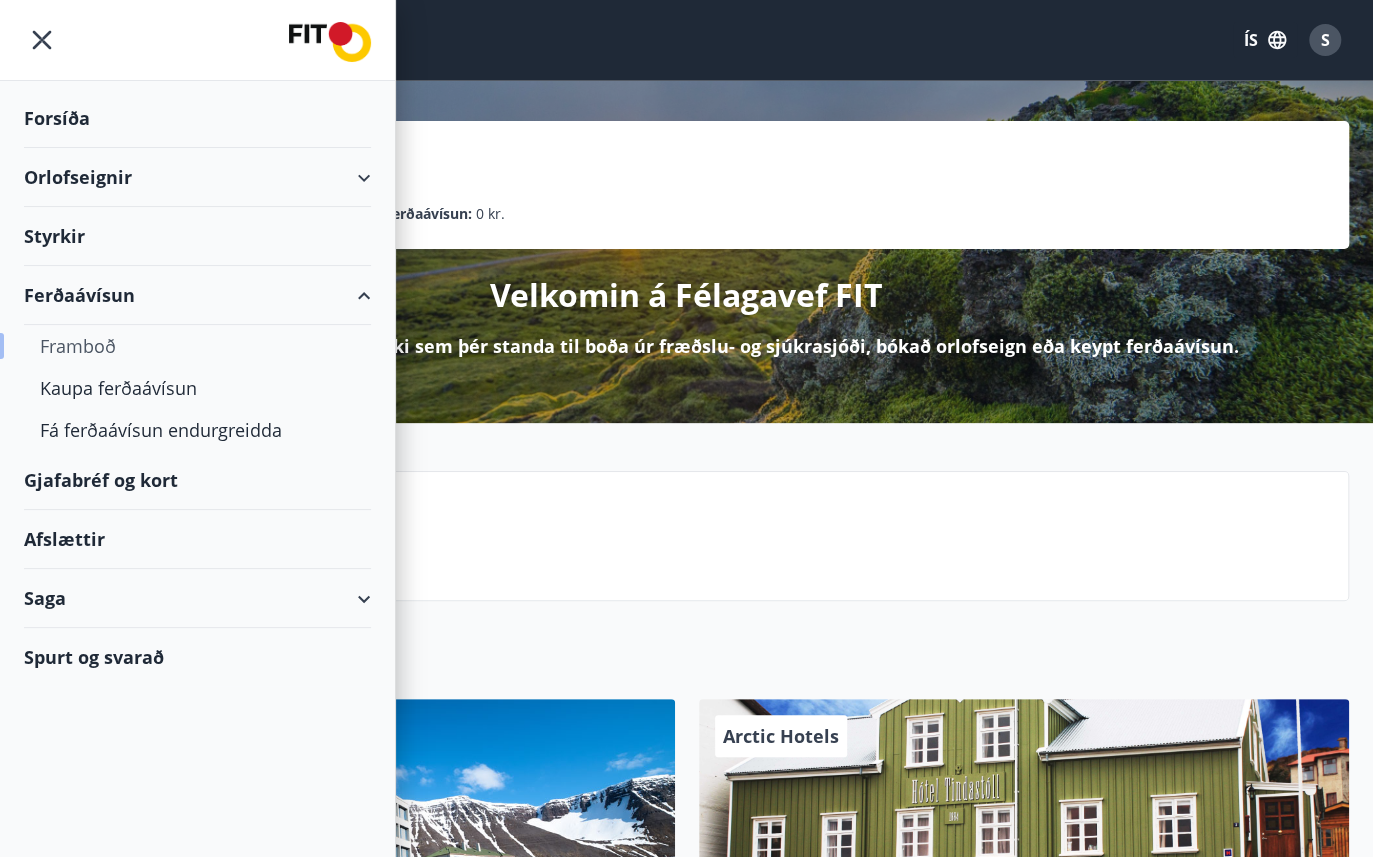 click on "Framboð" at bounding box center [197, 346] 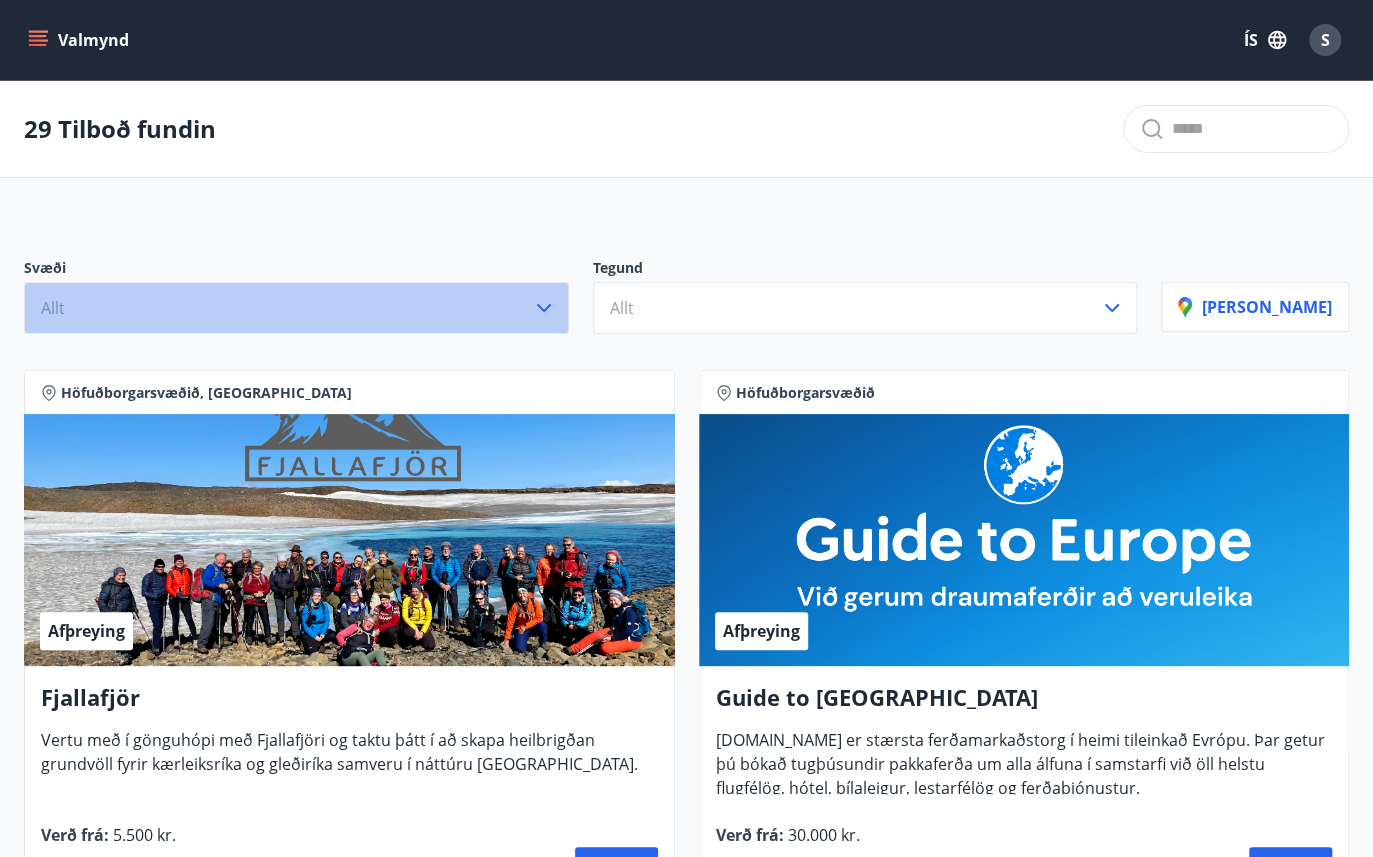 click on "Allt" at bounding box center [296, 308] 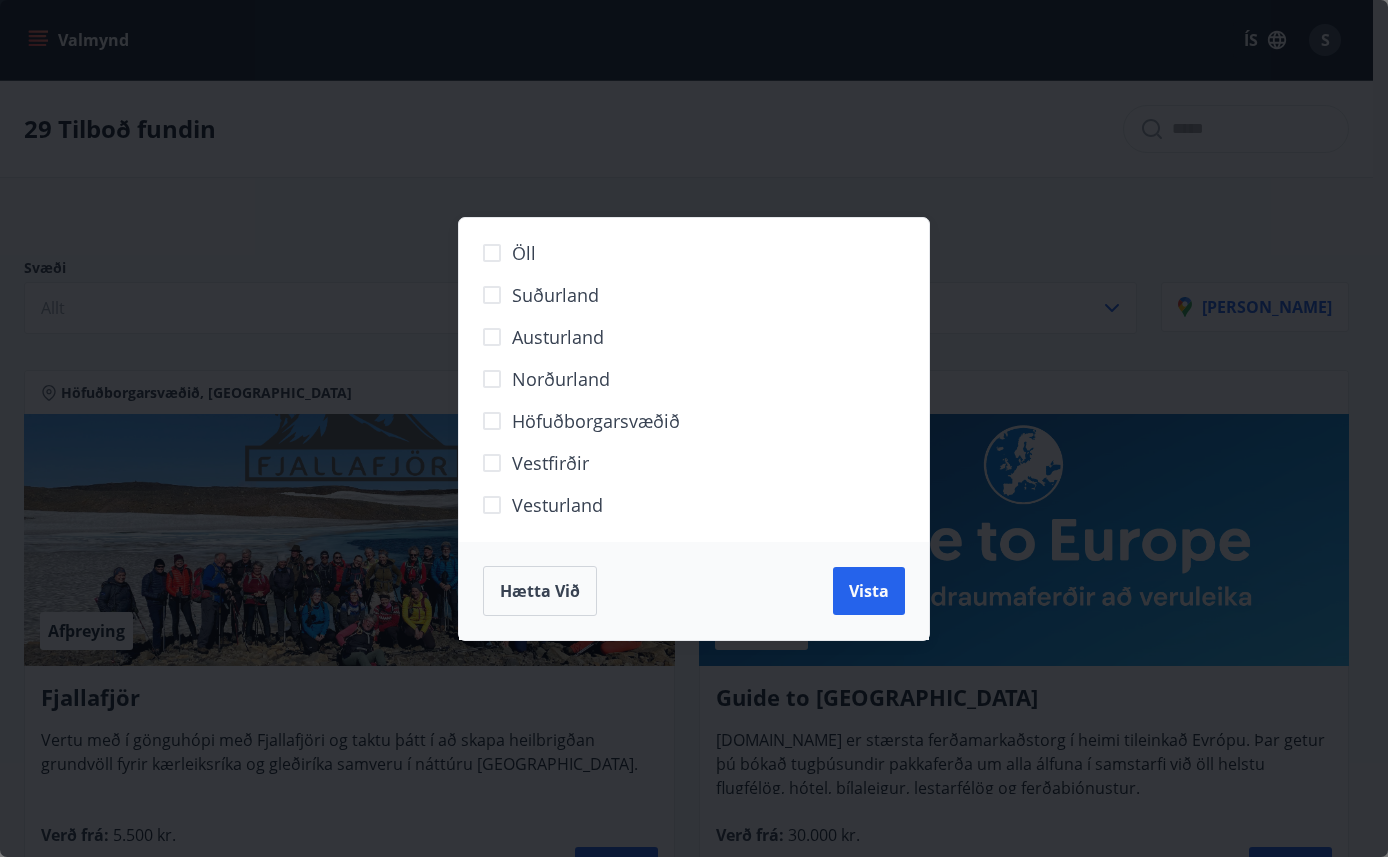 click on "Norðurland" at bounding box center [561, 379] 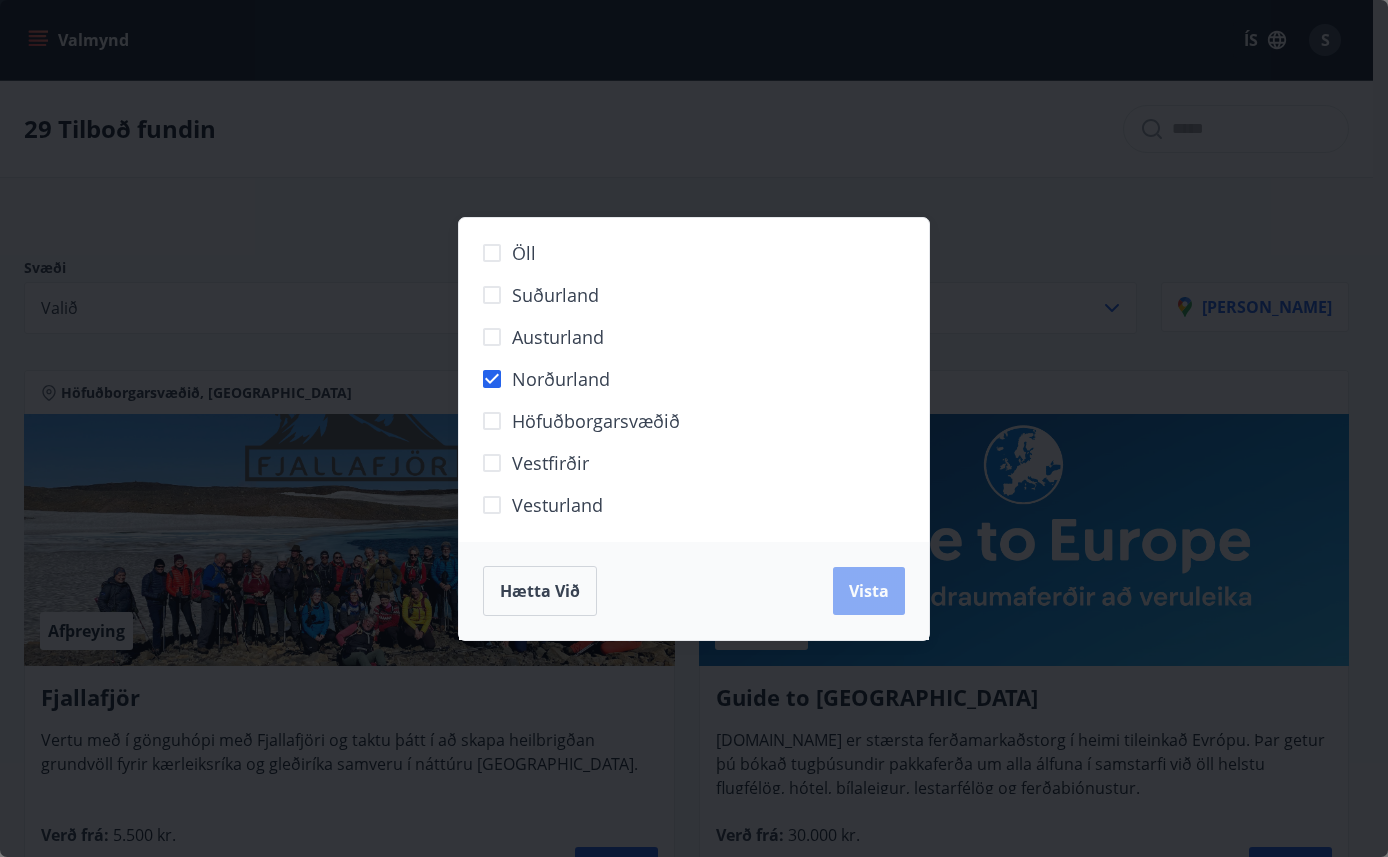click on "Vista" at bounding box center (869, 591) 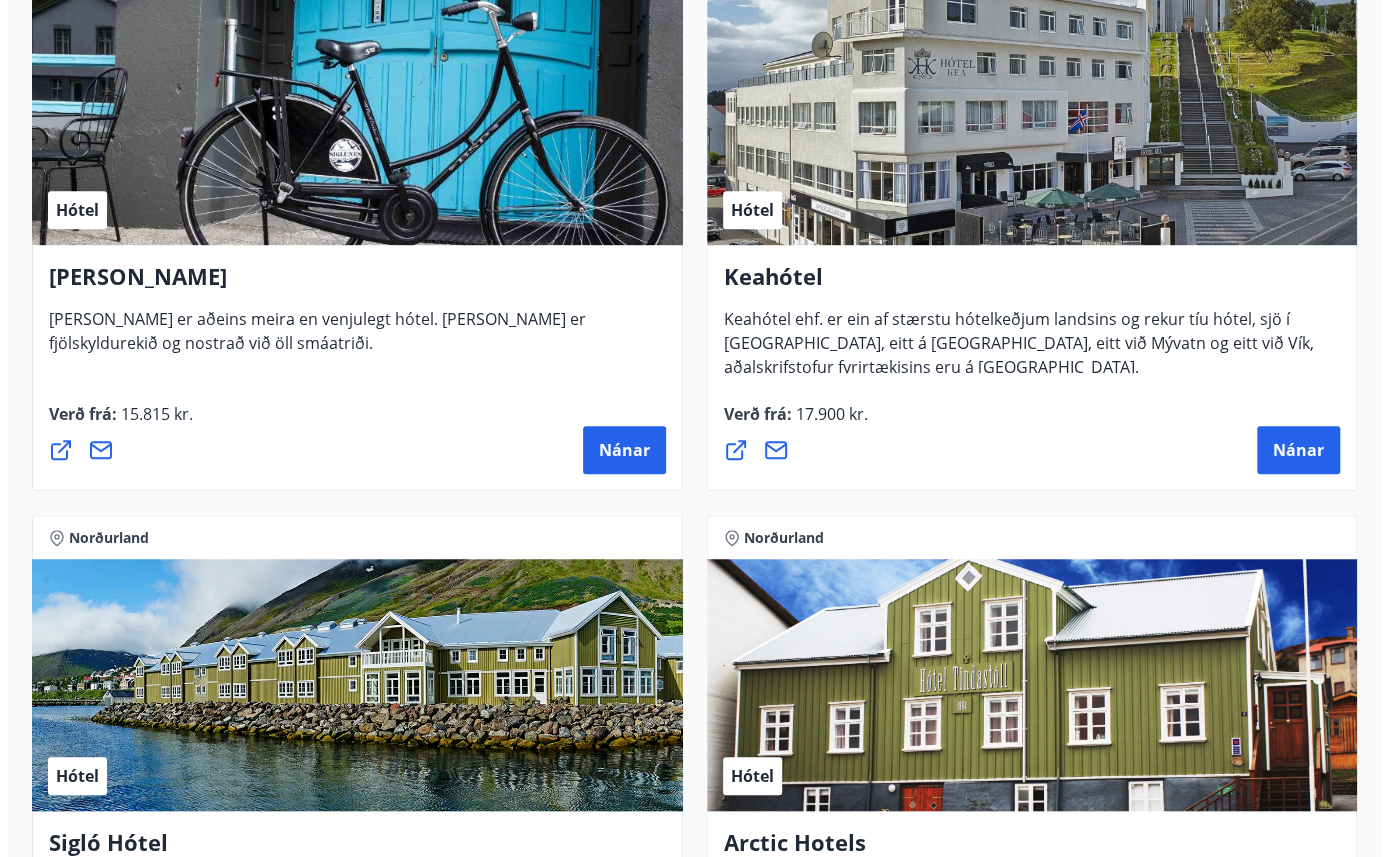 scroll, scrollTop: 400, scrollLeft: 0, axis: vertical 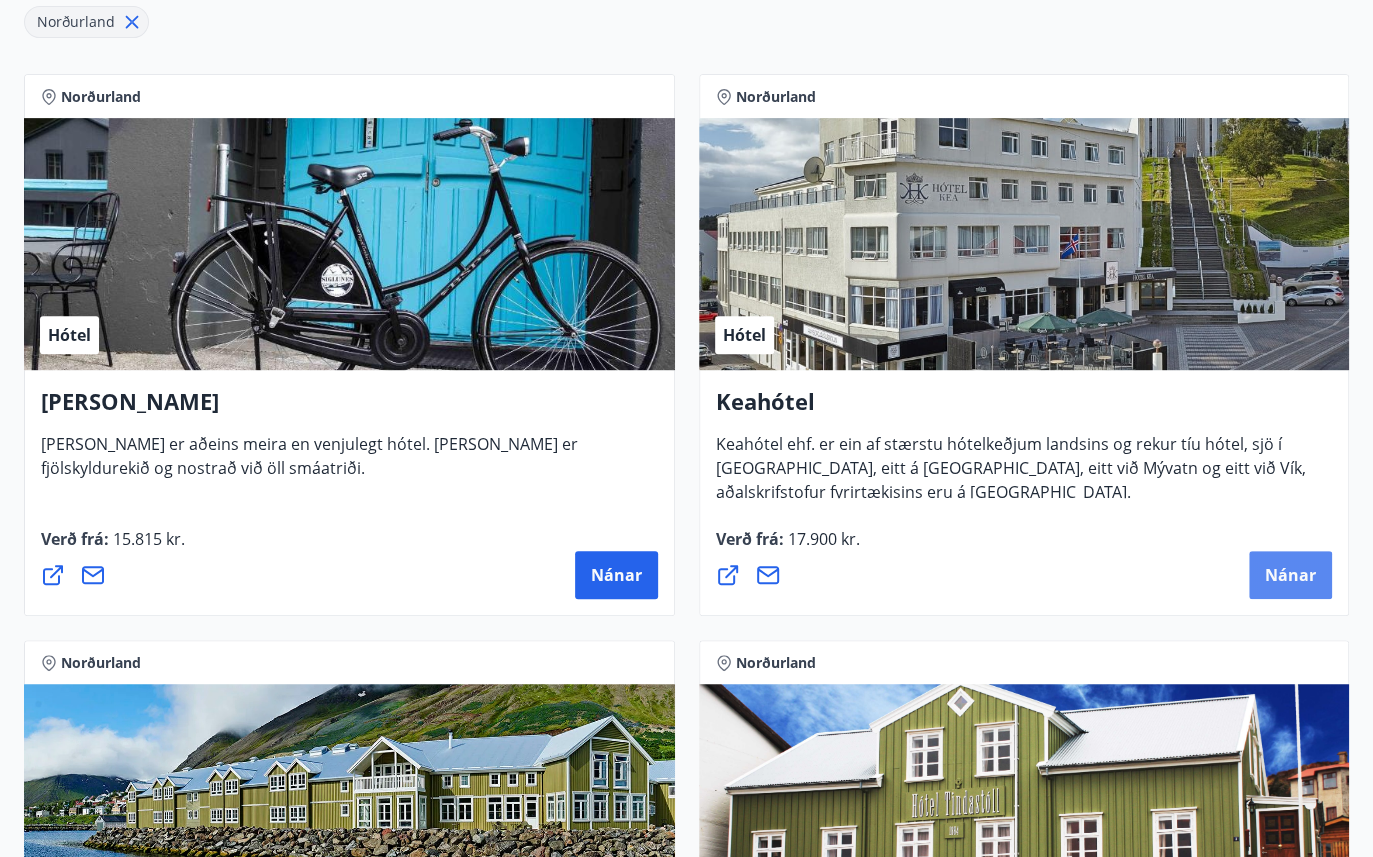 click on "Nánar" at bounding box center [1290, 575] 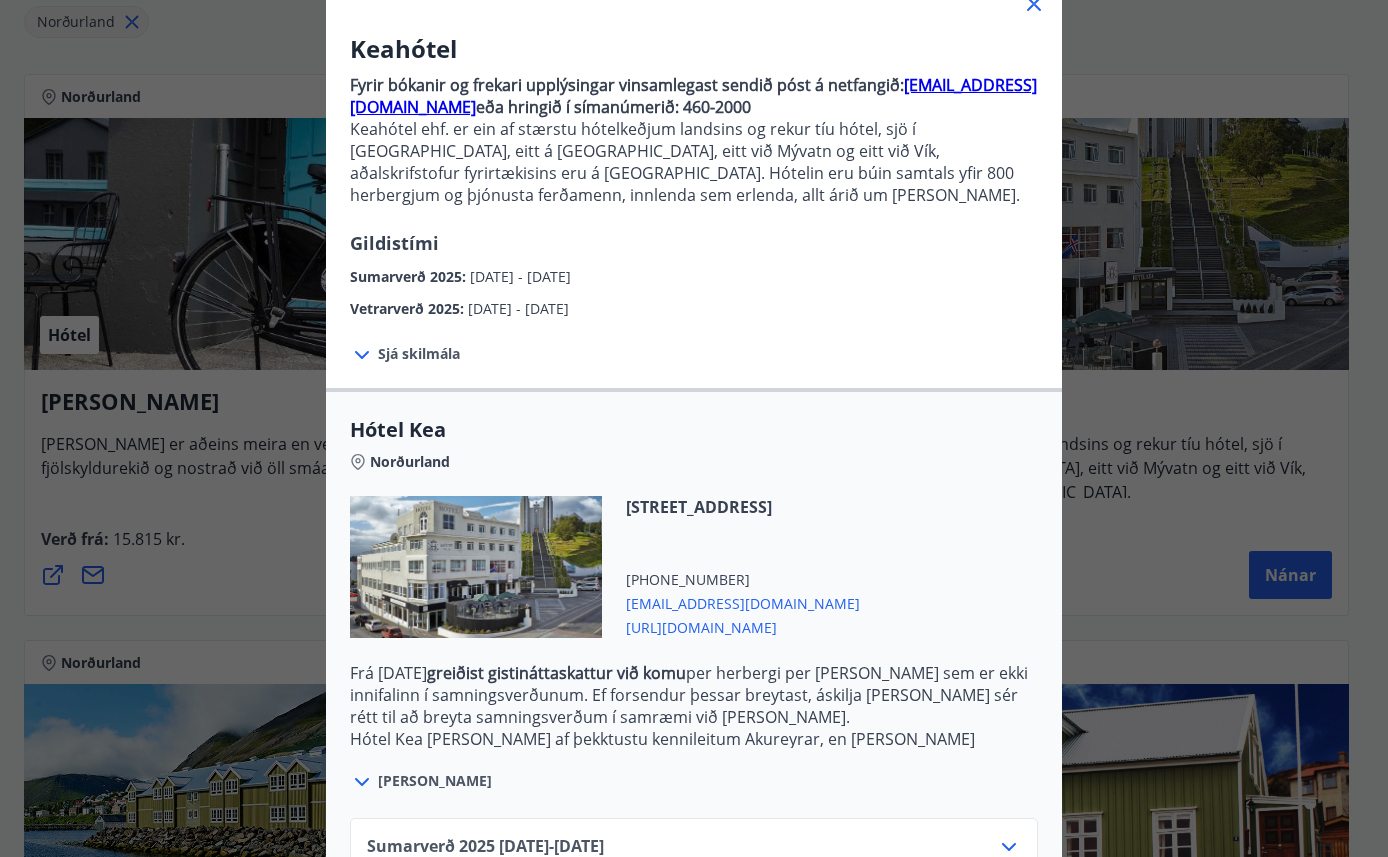 scroll, scrollTop: 282, scrollLeft: 0, axis: vertical 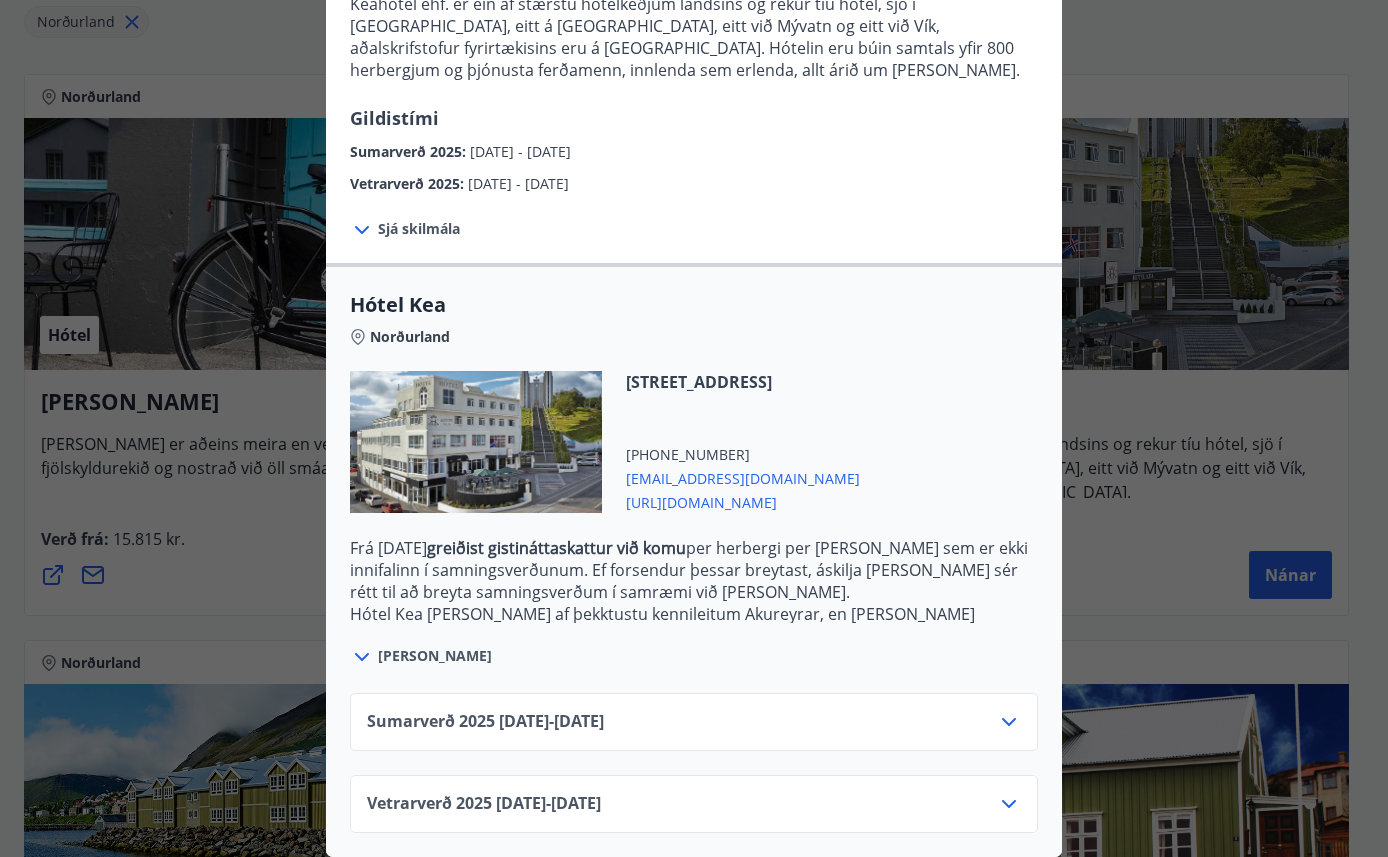 drag, startPoint x: 923, startPoint y: 714, endPoint x: 932, endPoint y: 684, distance: 31.320919 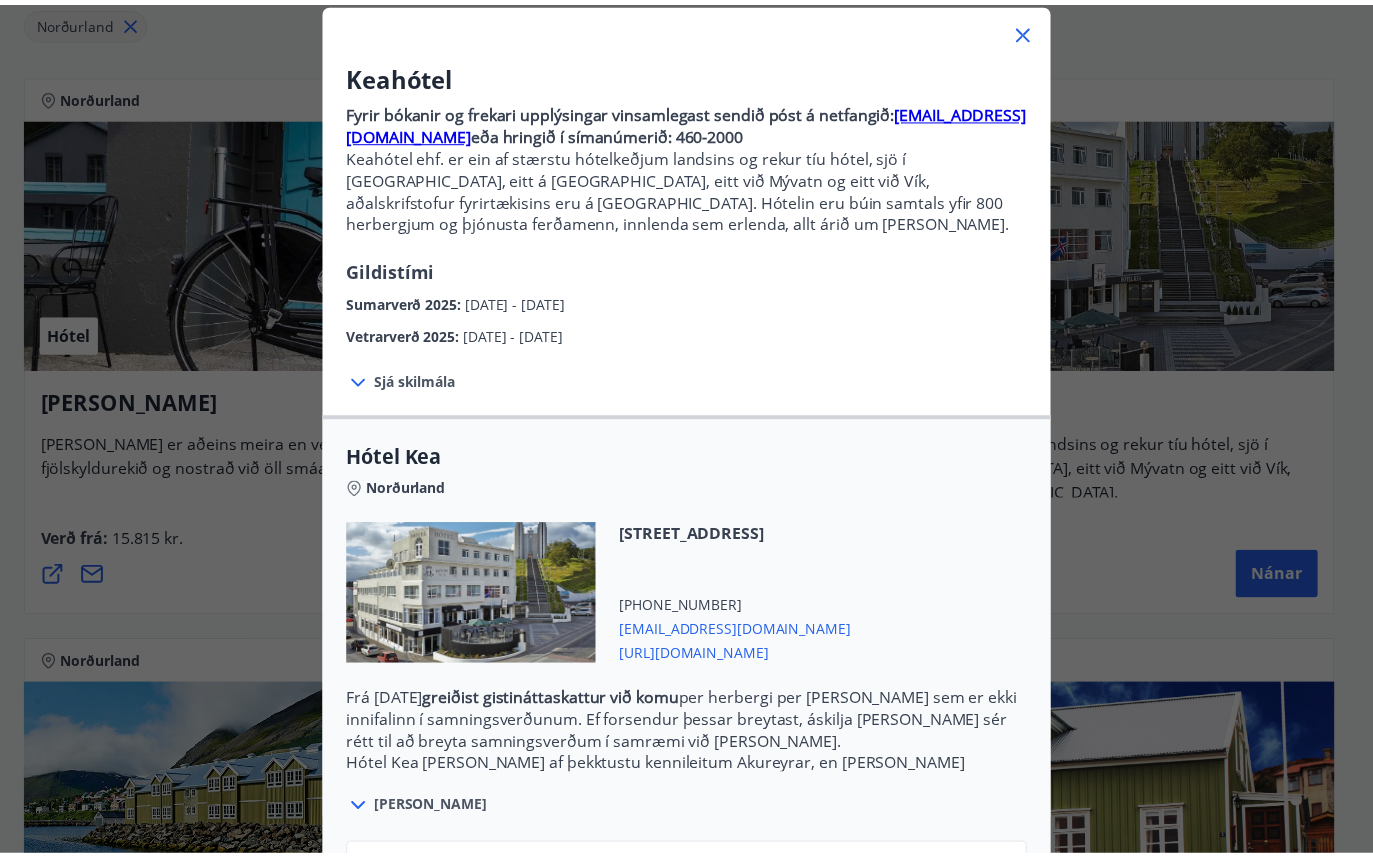 scroll, scrollTop: 0, scrollLeft: 0, axis: both 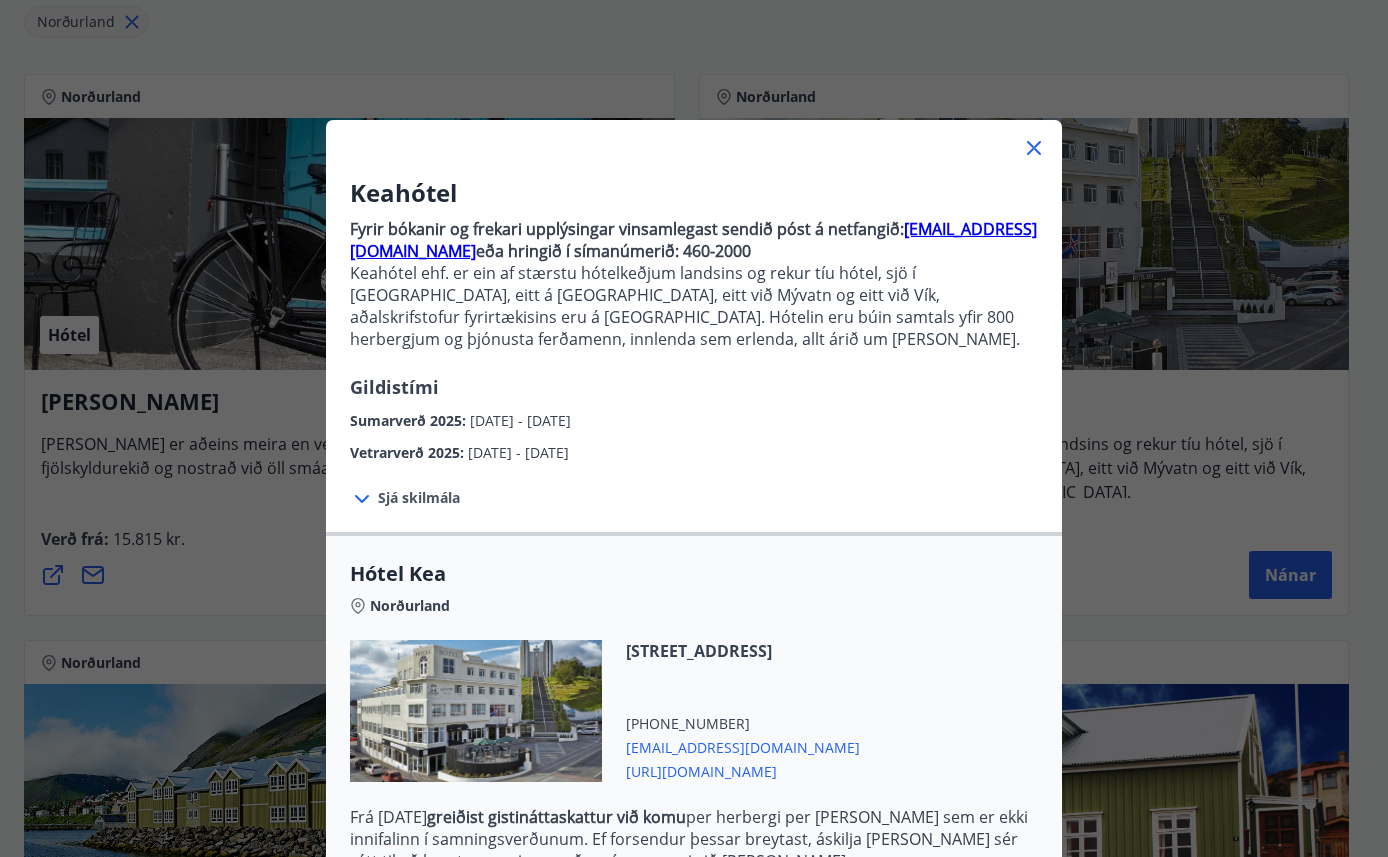 click 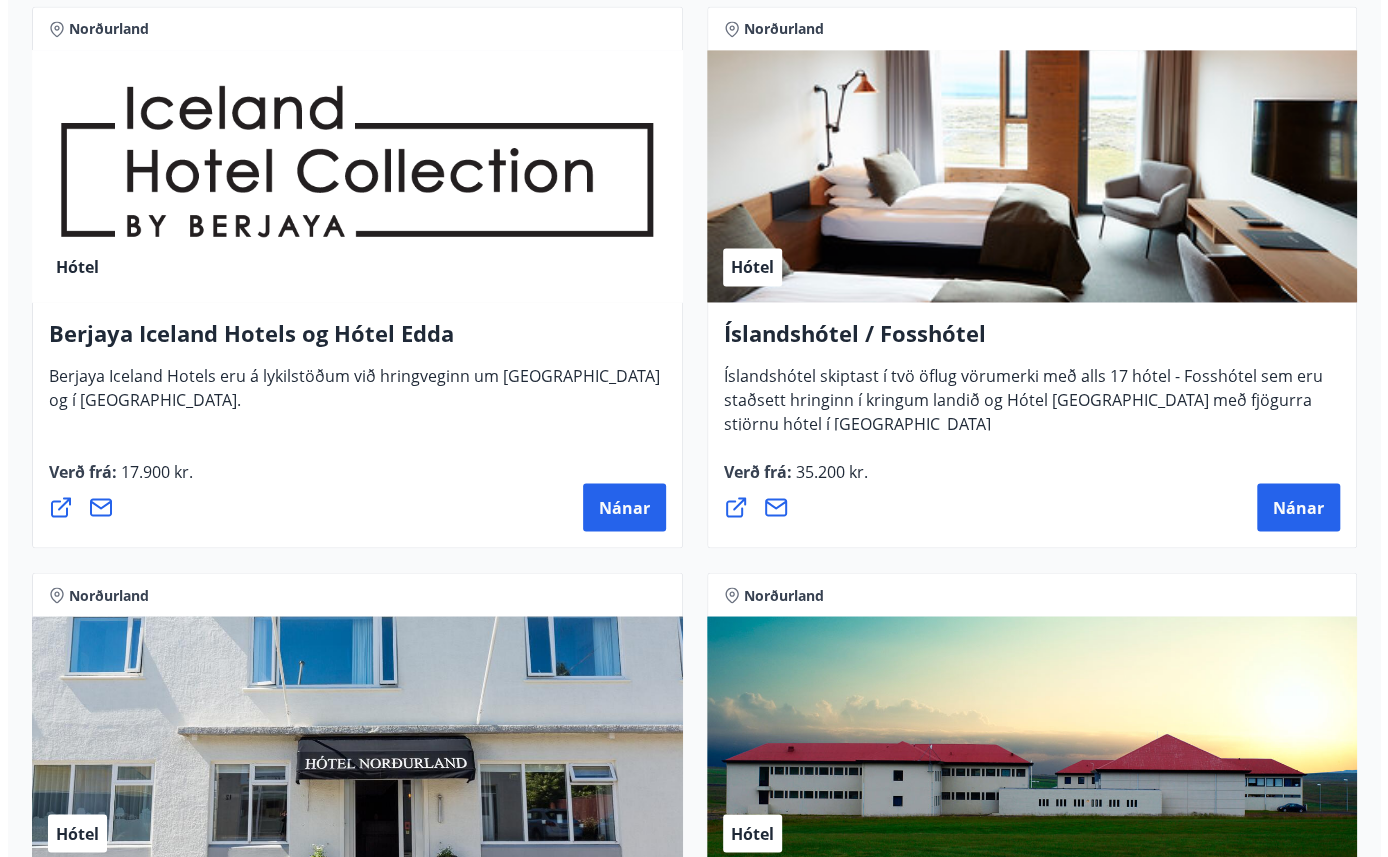scroll, scrollTop: 1800, scrollLeft: 0, axis: vertical 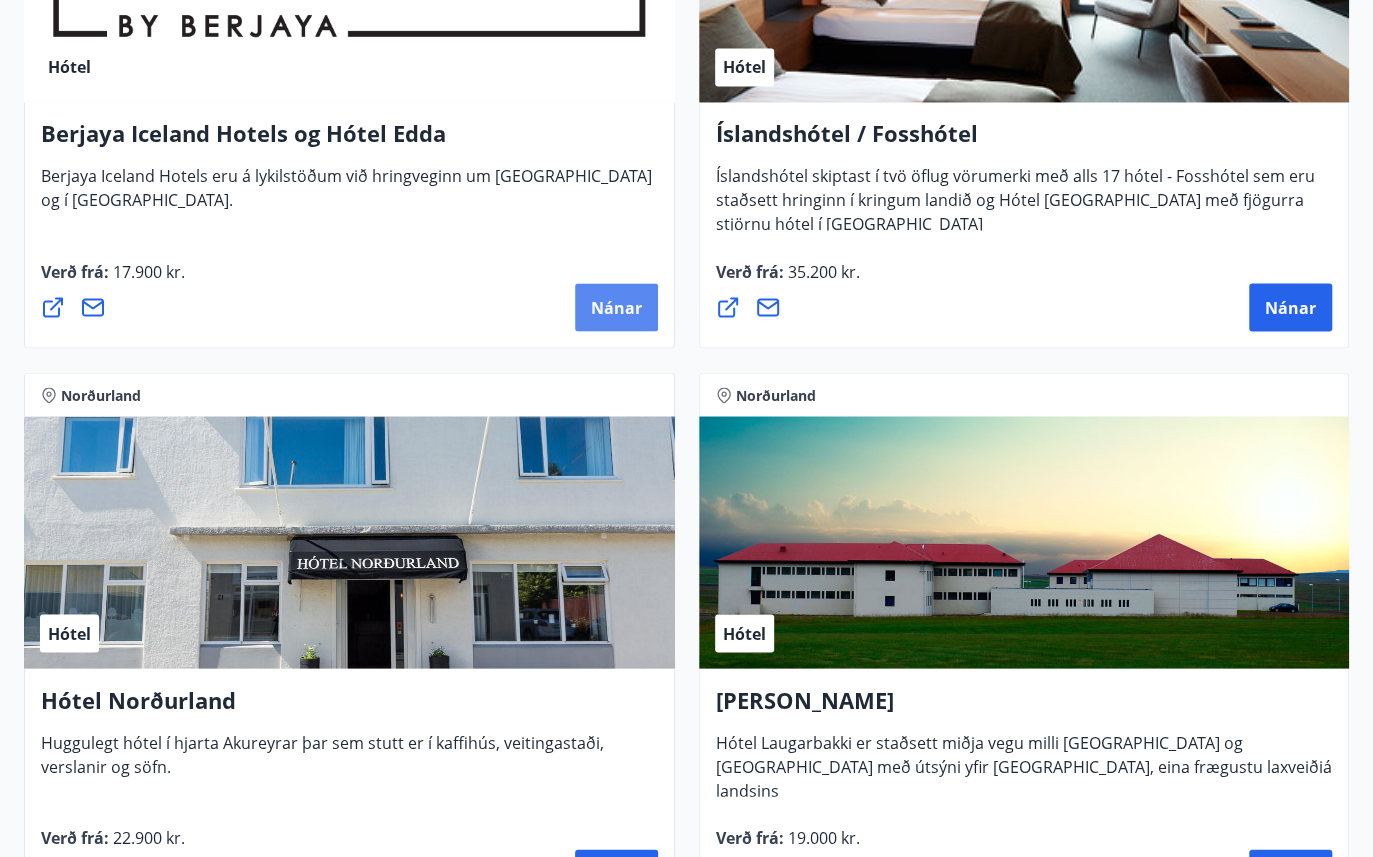 click on "Nánar" at bounding box center (616, 307) 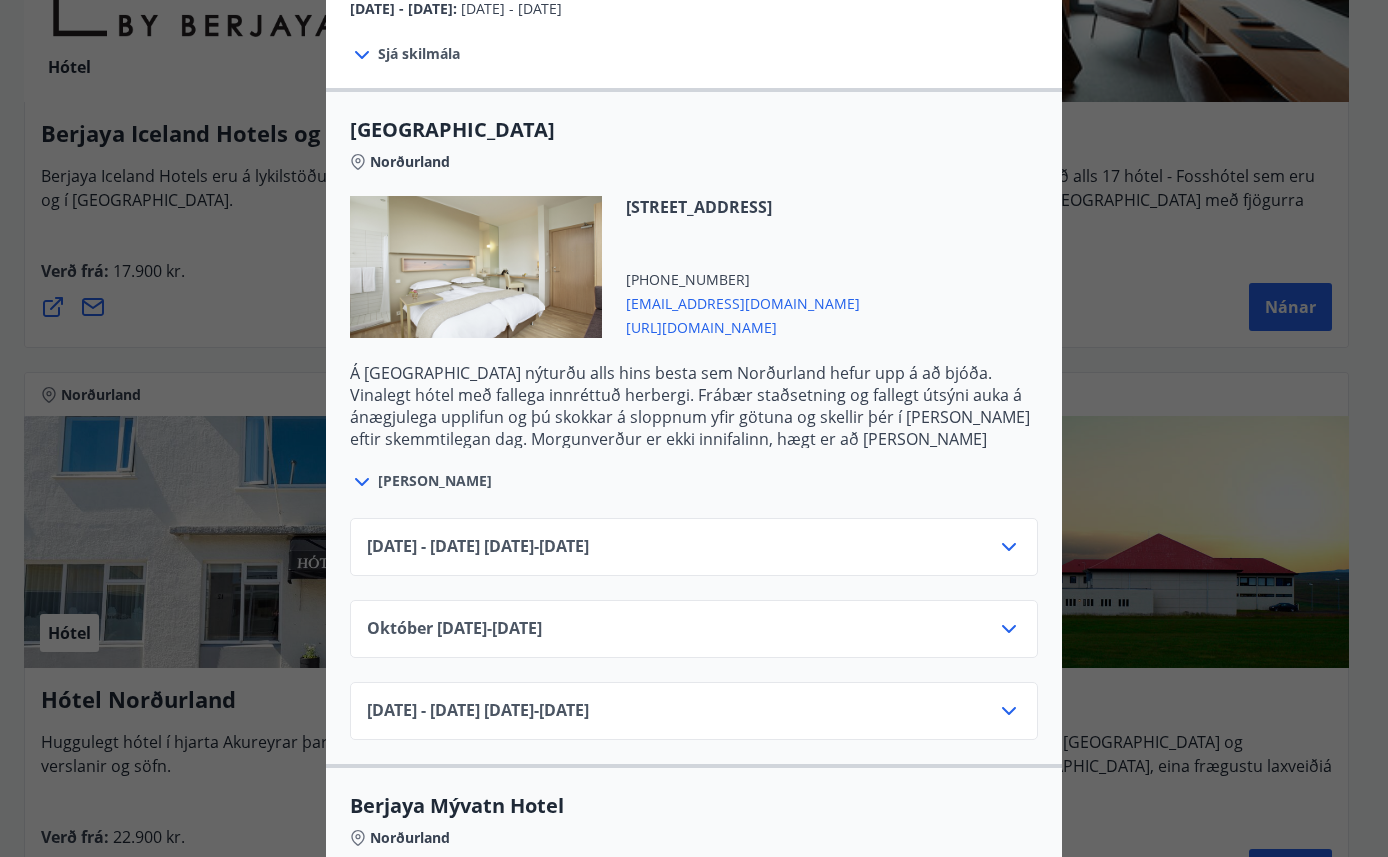 scroll, scrollTop: 600, scrollLeft: 0, axis: vertical 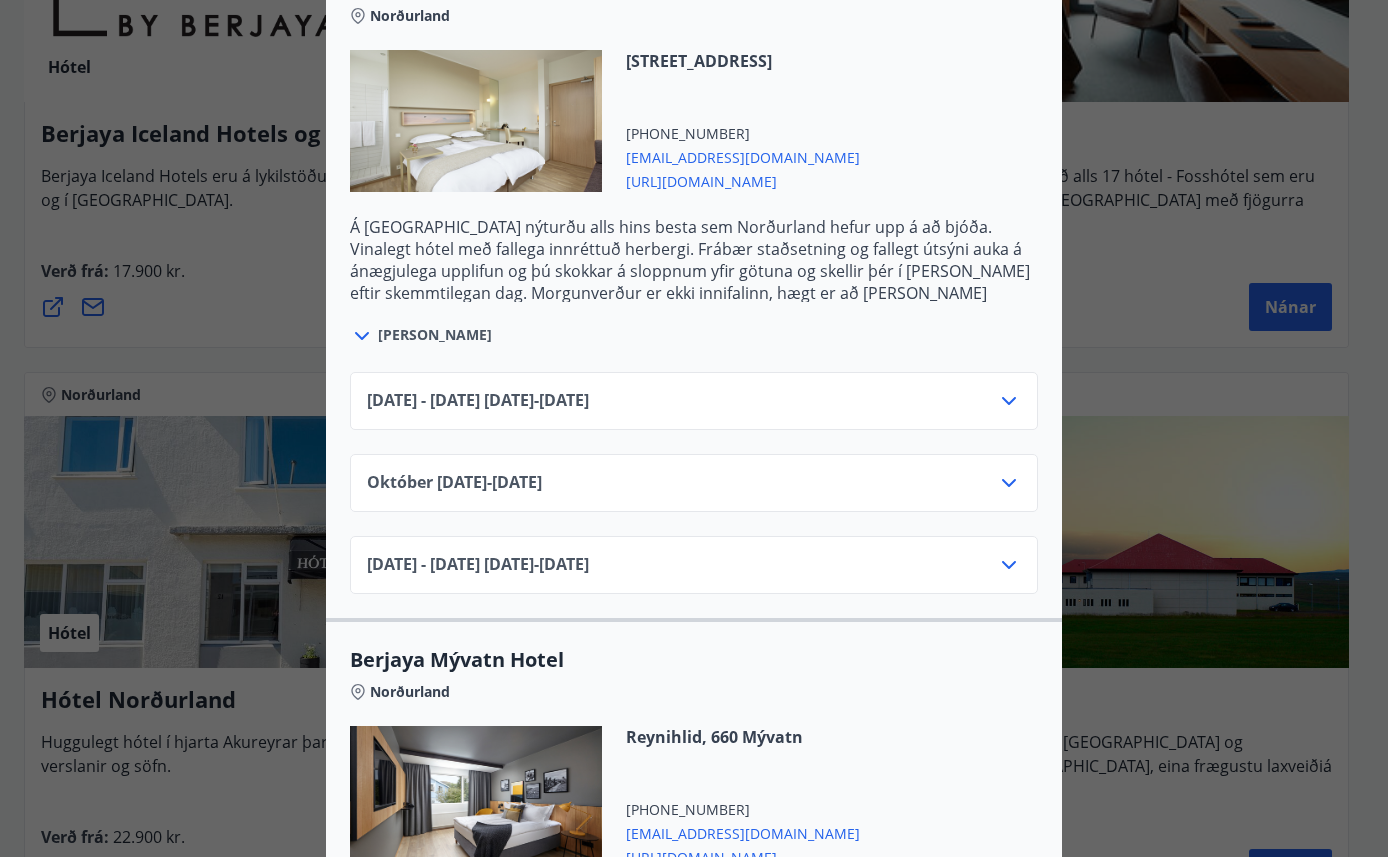 click on "[DATE] - [DATE]   [DATE]  -  [DATE]" at bounding box center [694, 409] 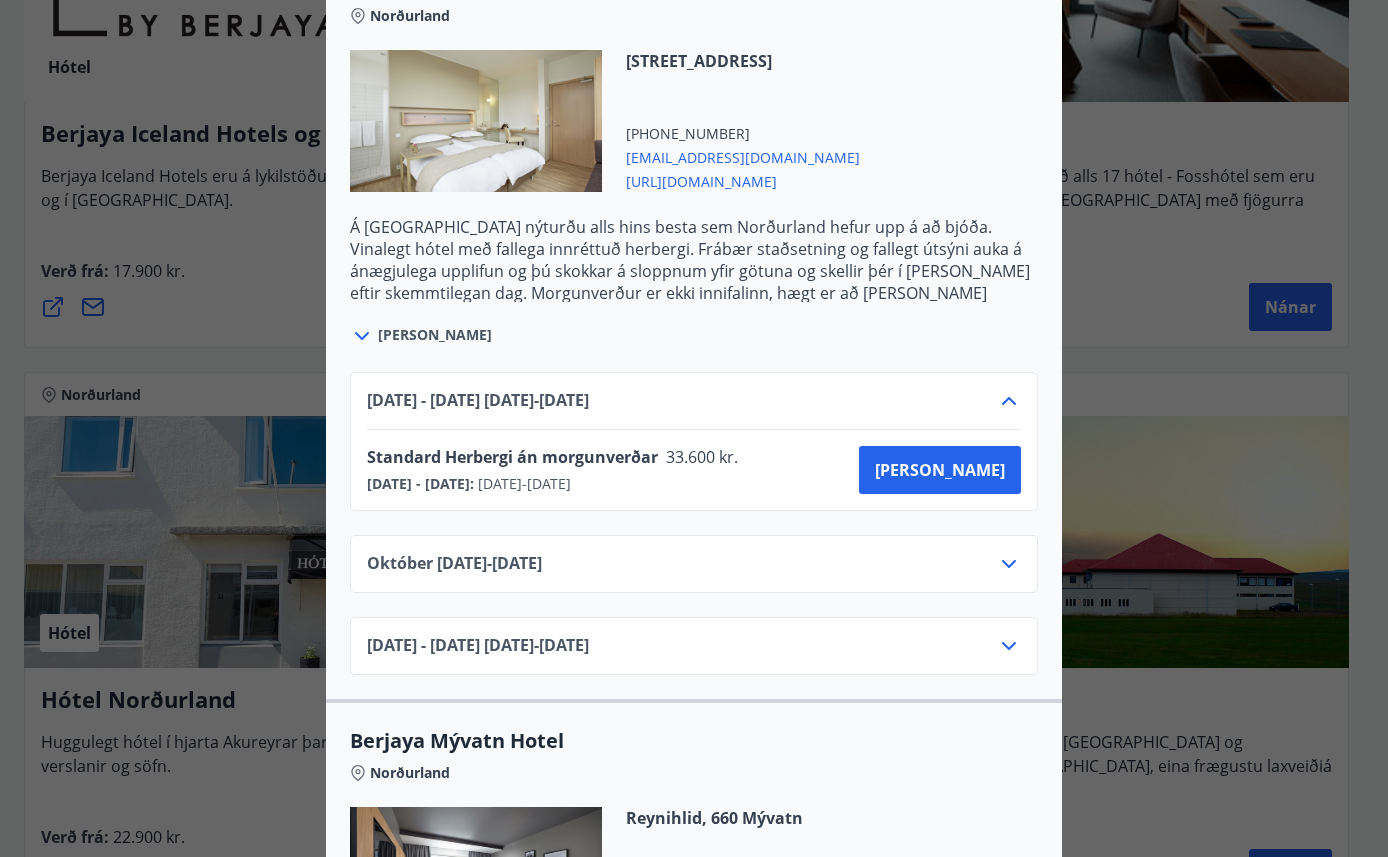 click 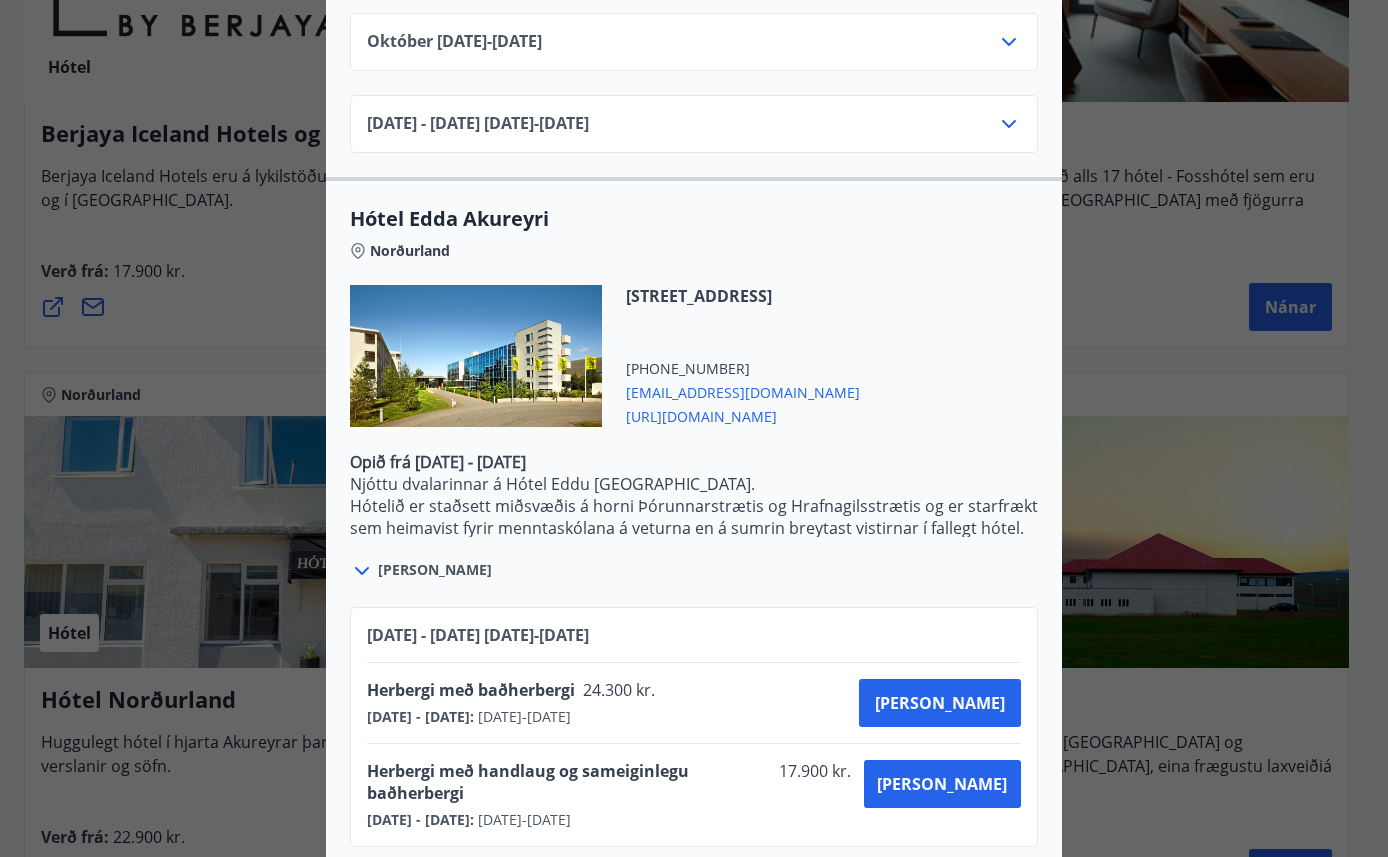 scroll, scrollTop: 1718, scrollLeft: 0, axis: vertical 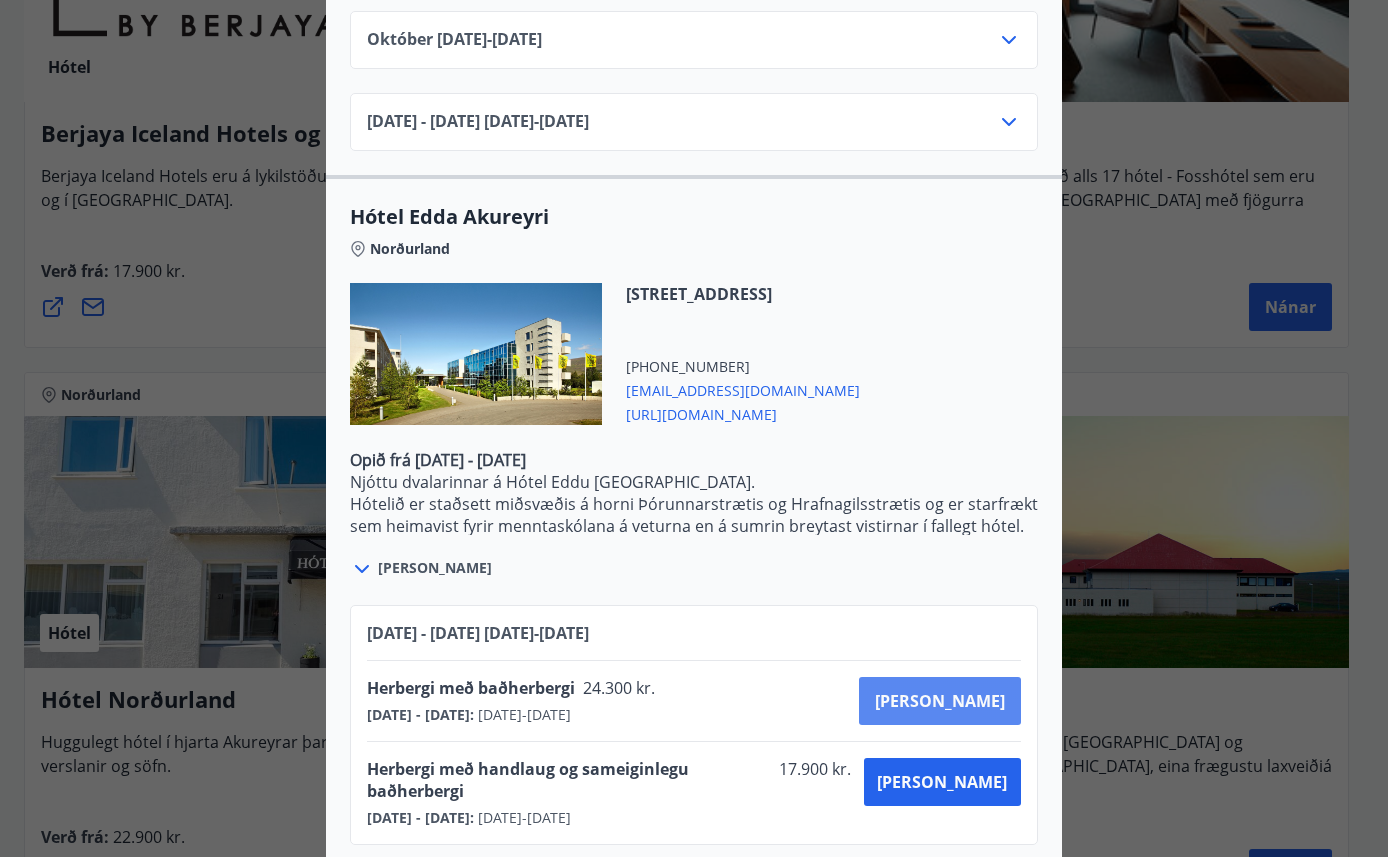 click on "[PERSON_NAME]" at bounding box center [940, 701] 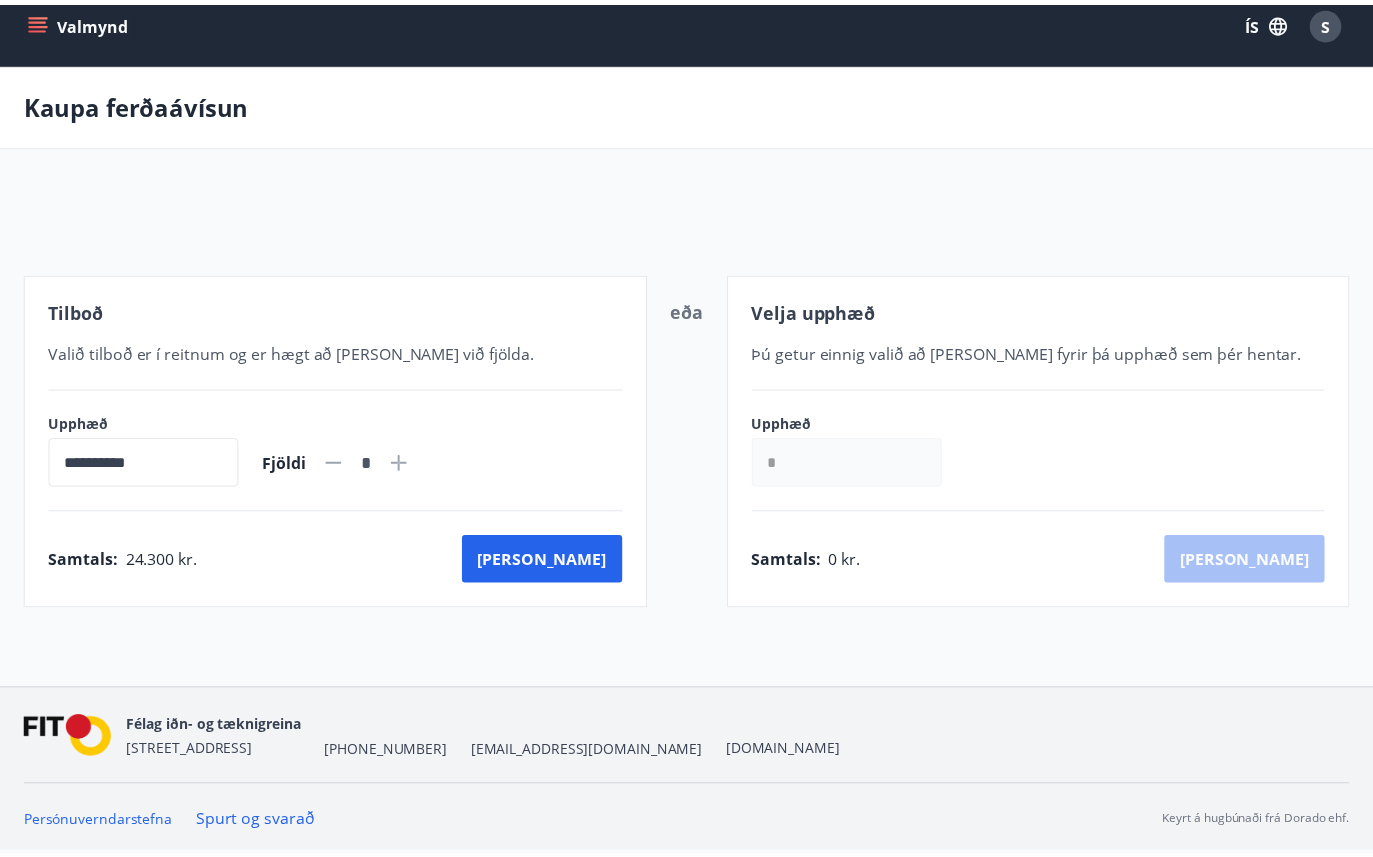 scroll, scrollTop: 15, scrollLeft: 0, axis: vertical 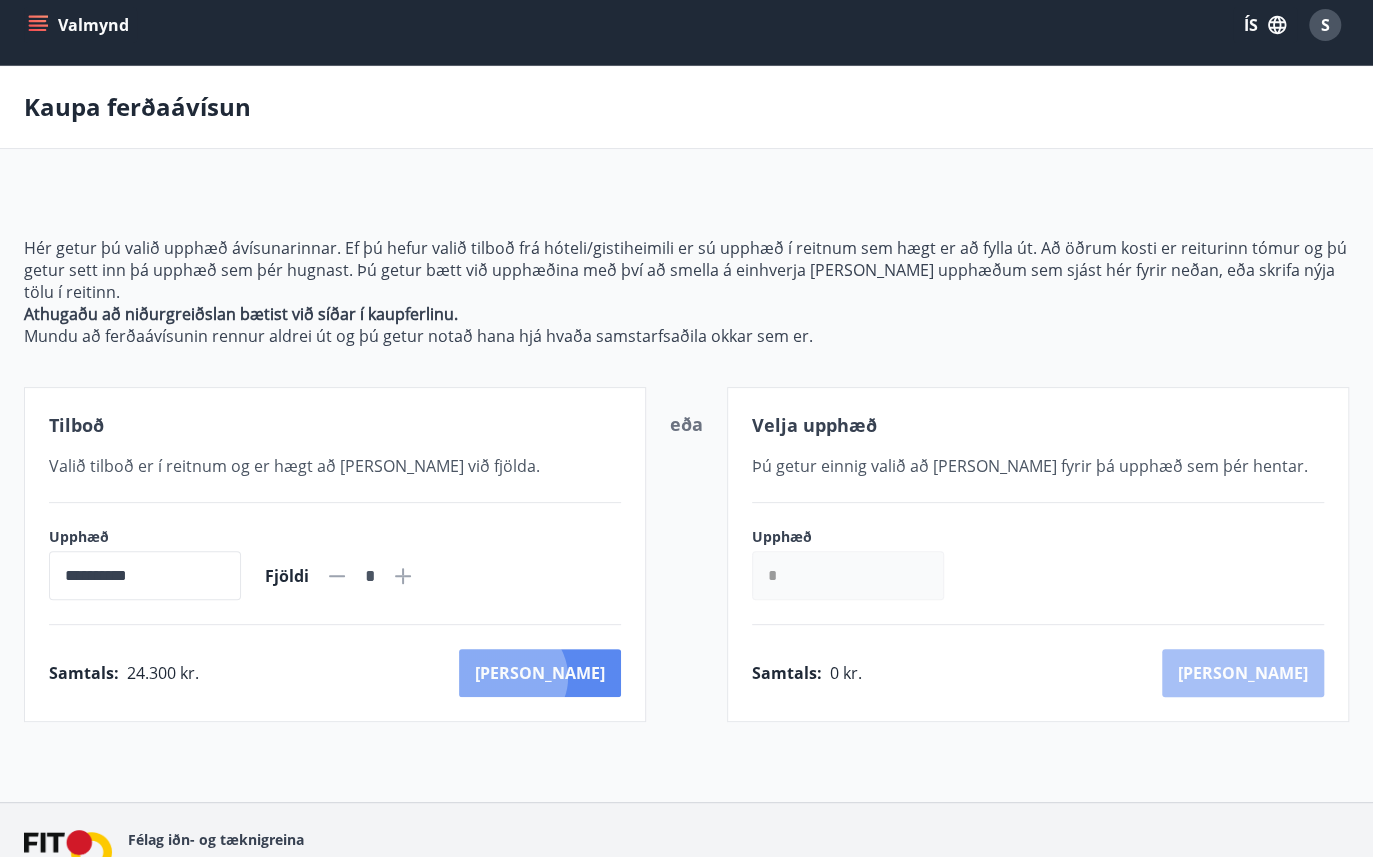 click on "[PERSON_NAME]" at bounding box center [540, 673] 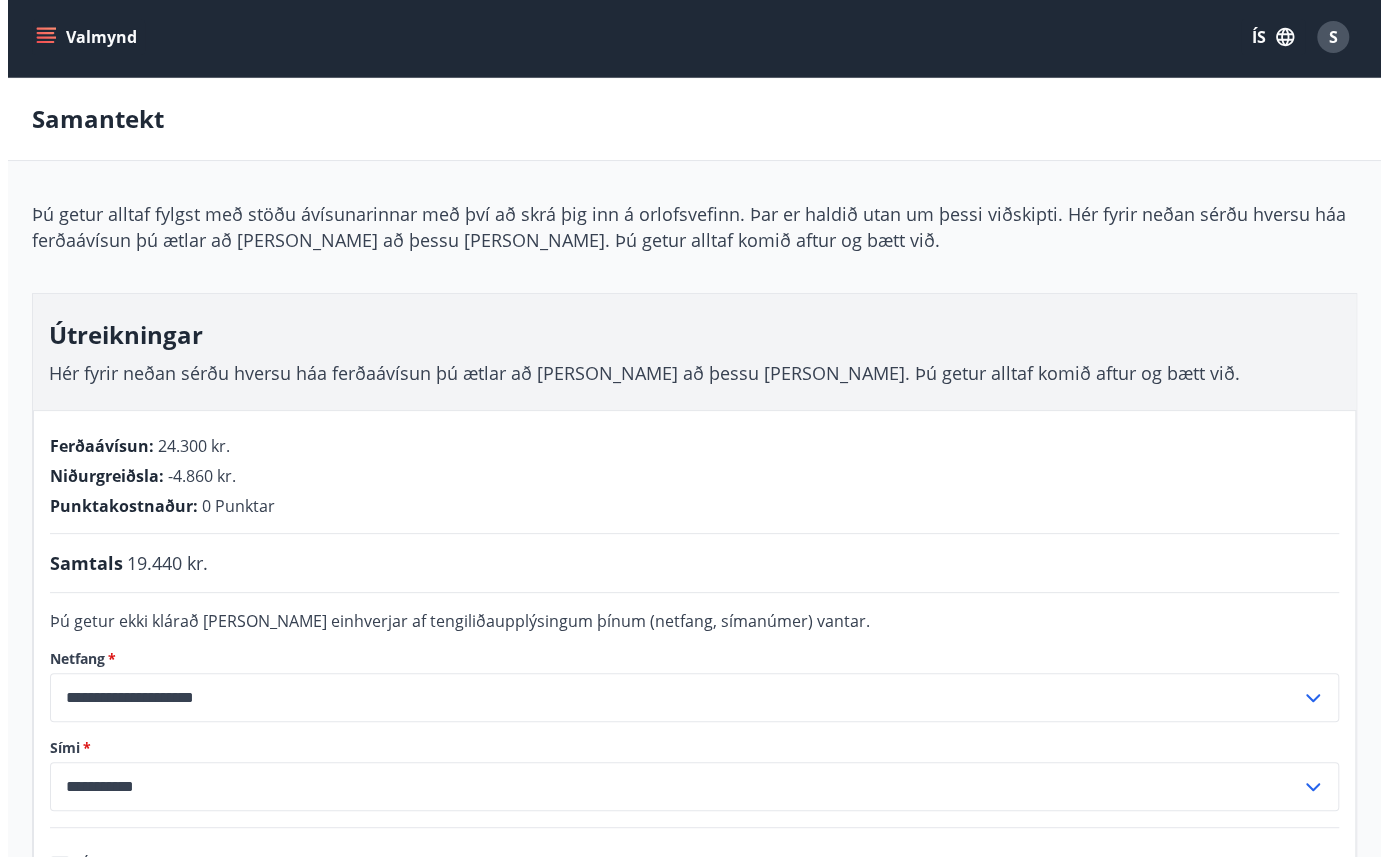 scroll, scrollTop: 0, scrollLeft: 0, axis: both 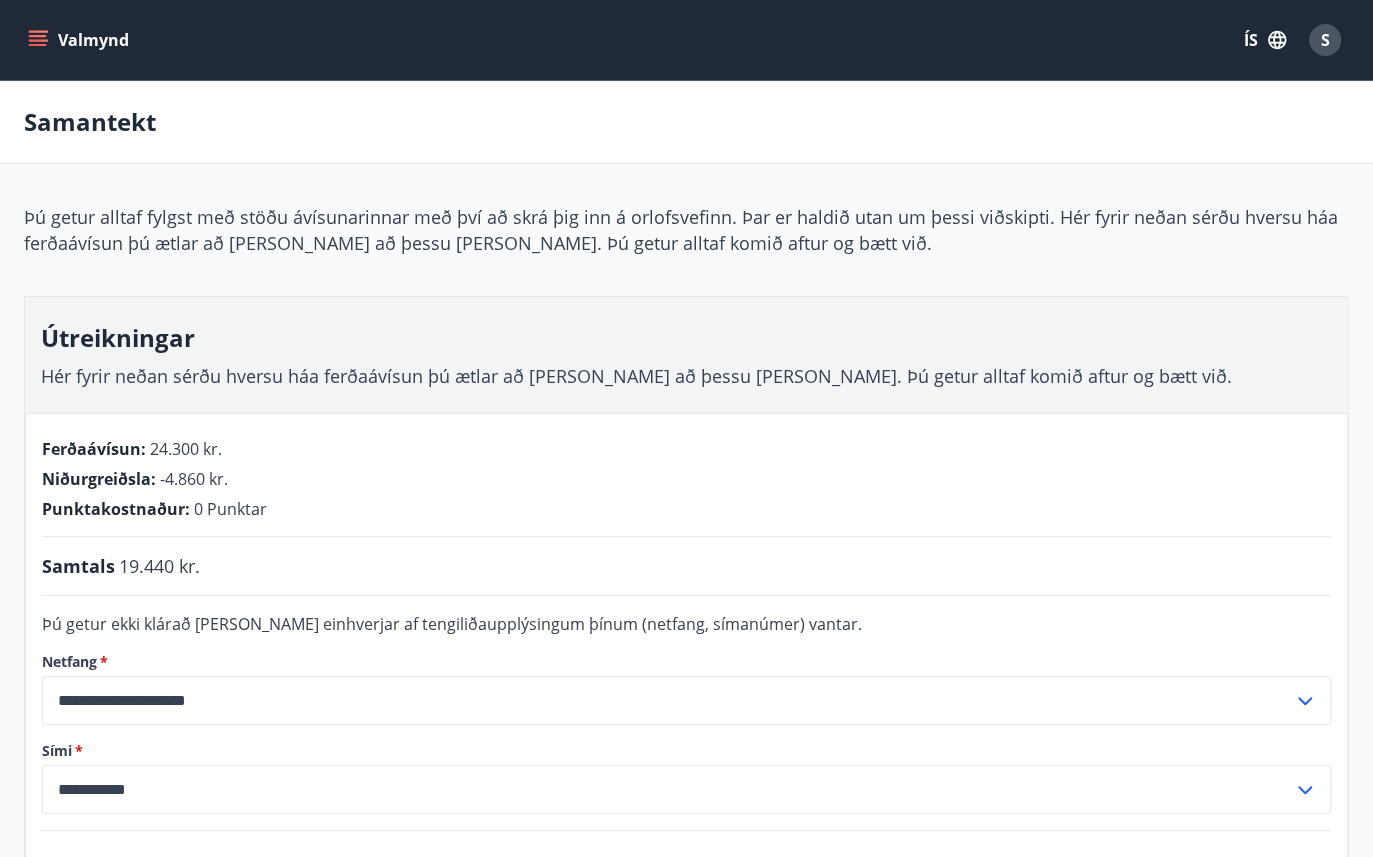 click 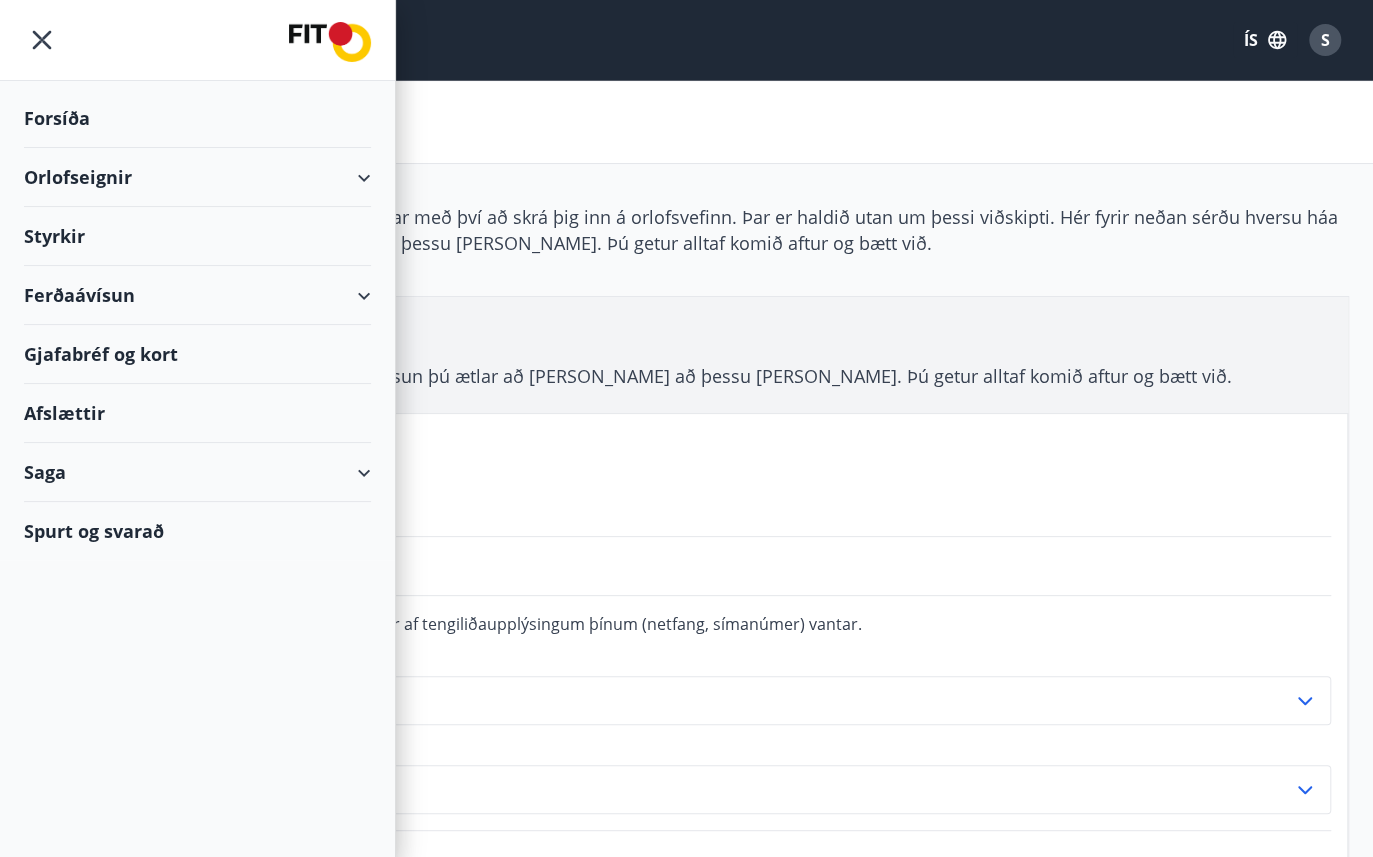 drag, startPoint x: 49, startPoint y: 33, endPoint x: 68, endPoint y: 27, distance: 19.924858 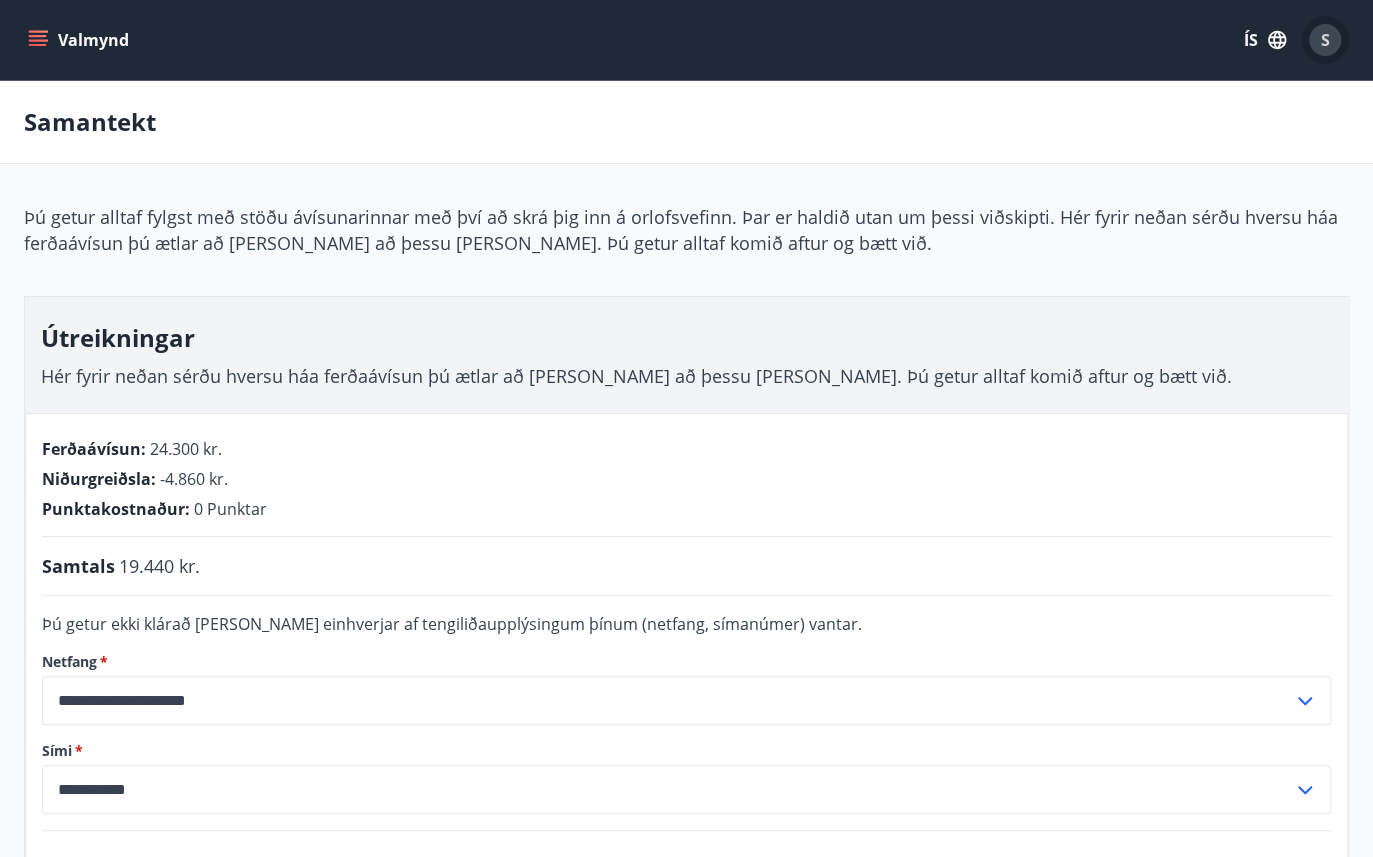 click on "S" at bounding box center [1325, 40] 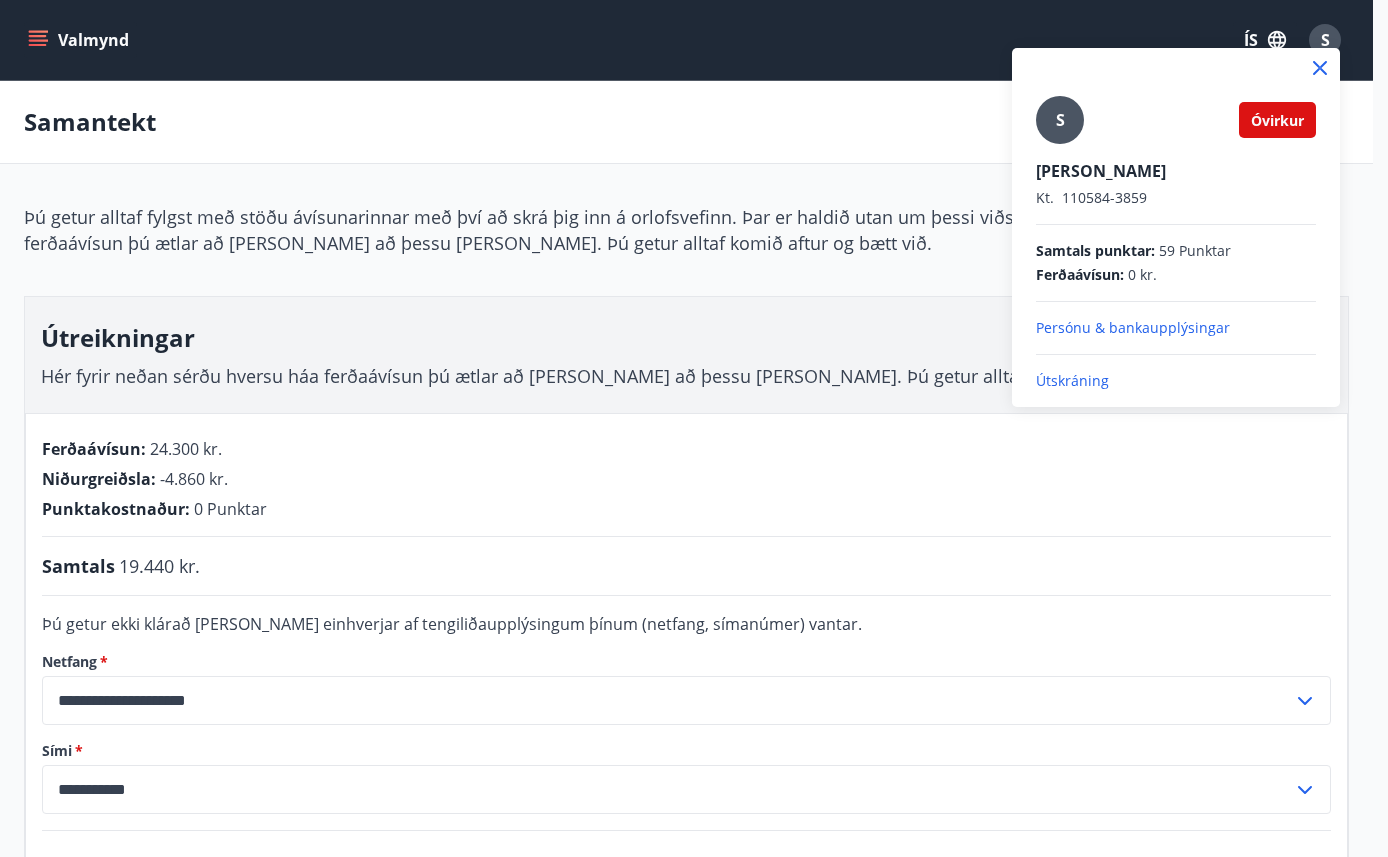 click on "Útskráning" at bounding box center (1176, 381) 